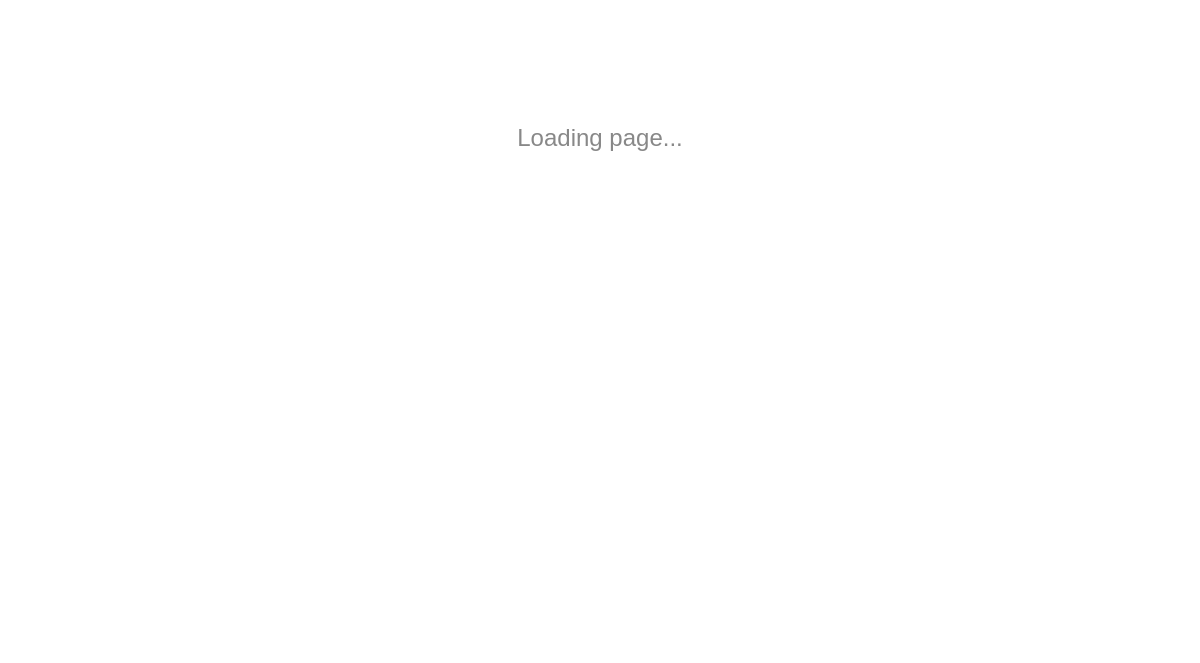 scroll, scrollTop: 0, scrollLeft: 0, axis: both 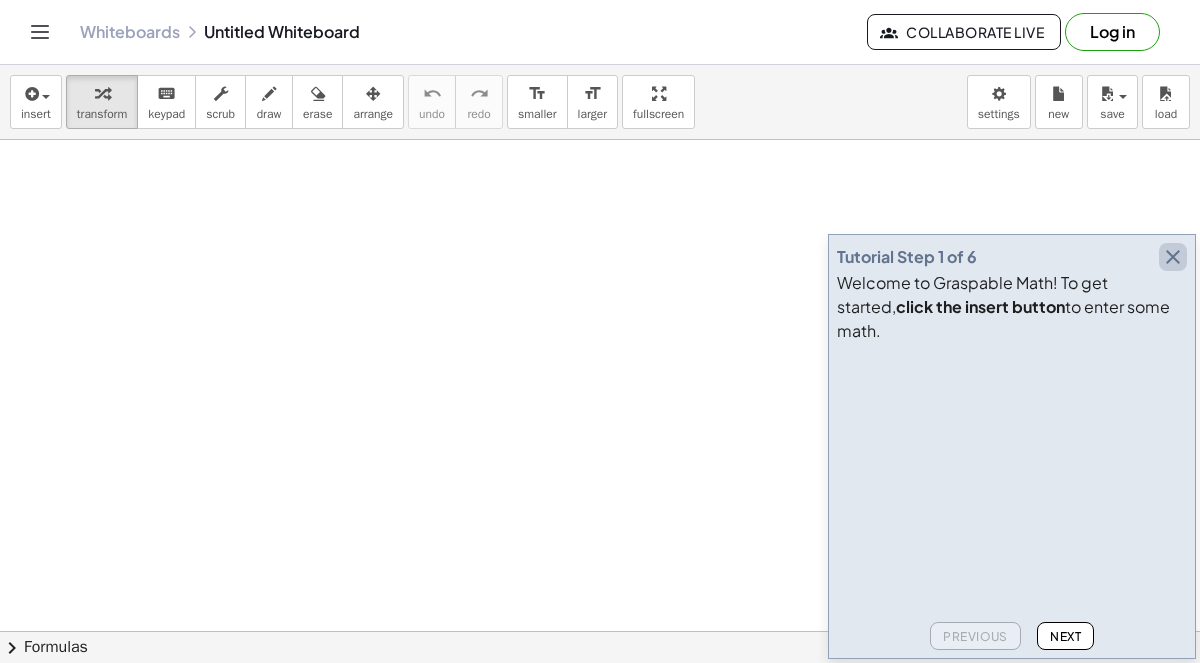 click at bounding box center (1173, 257) 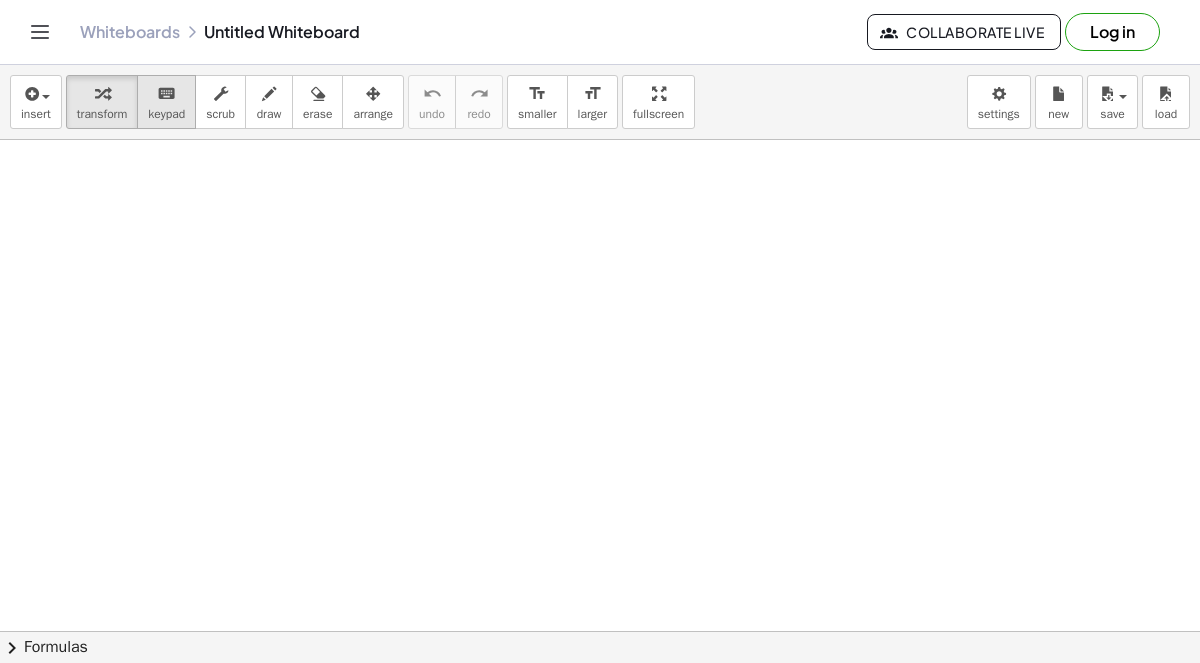 click on "keyboard" at bounding box center [166, 94] 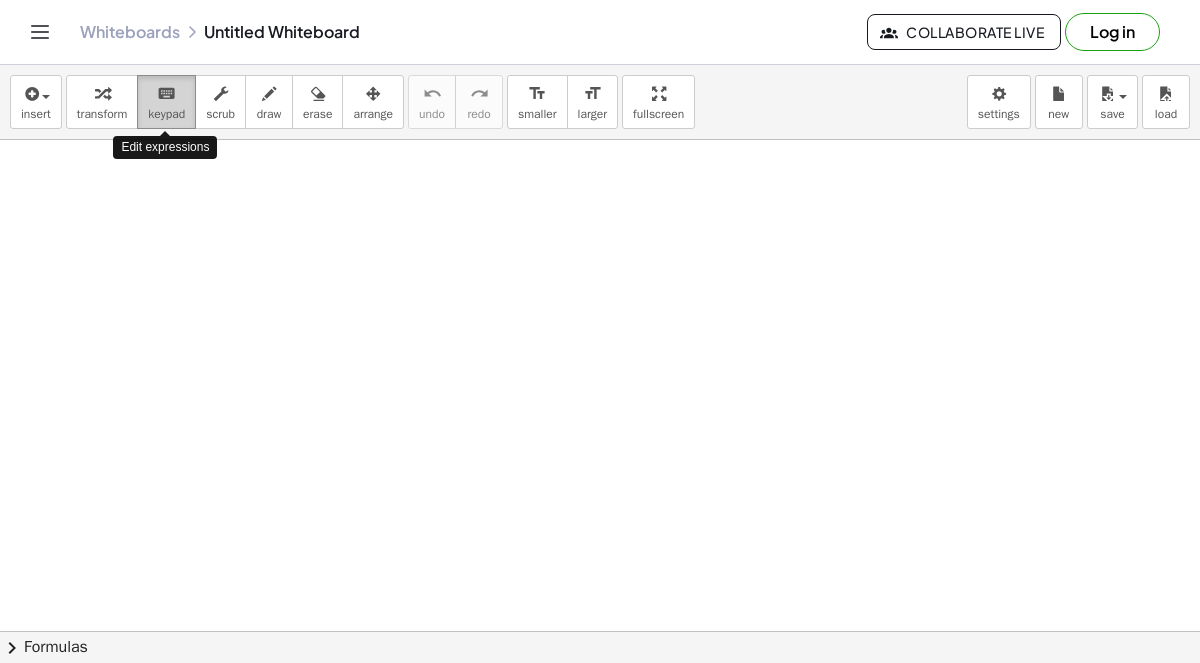 click on "keyboard" at bounding box center [166, 94] 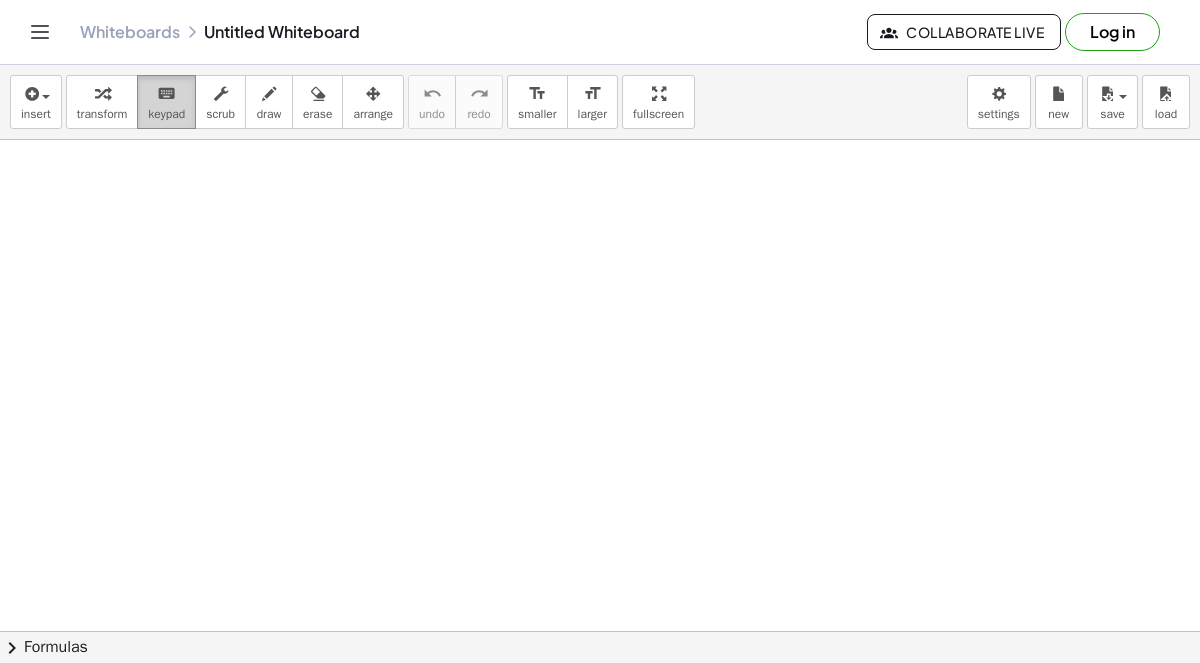 click on "keyboard" at bounding box center (166, 93) 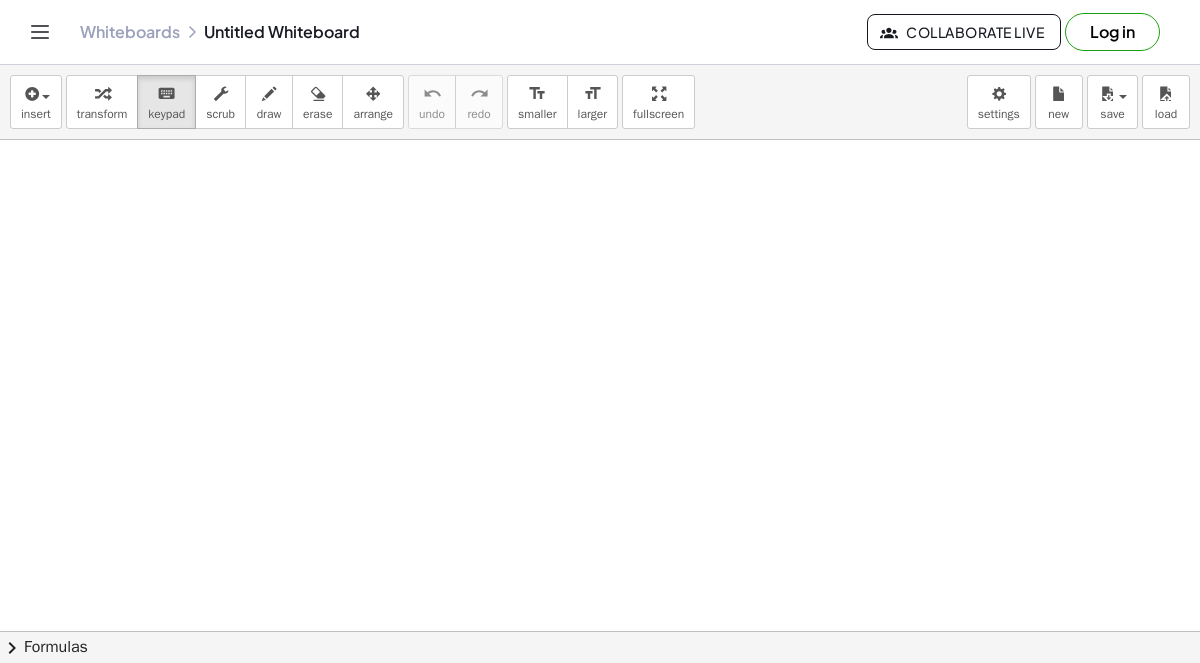 click at bounding box center (600, 697) 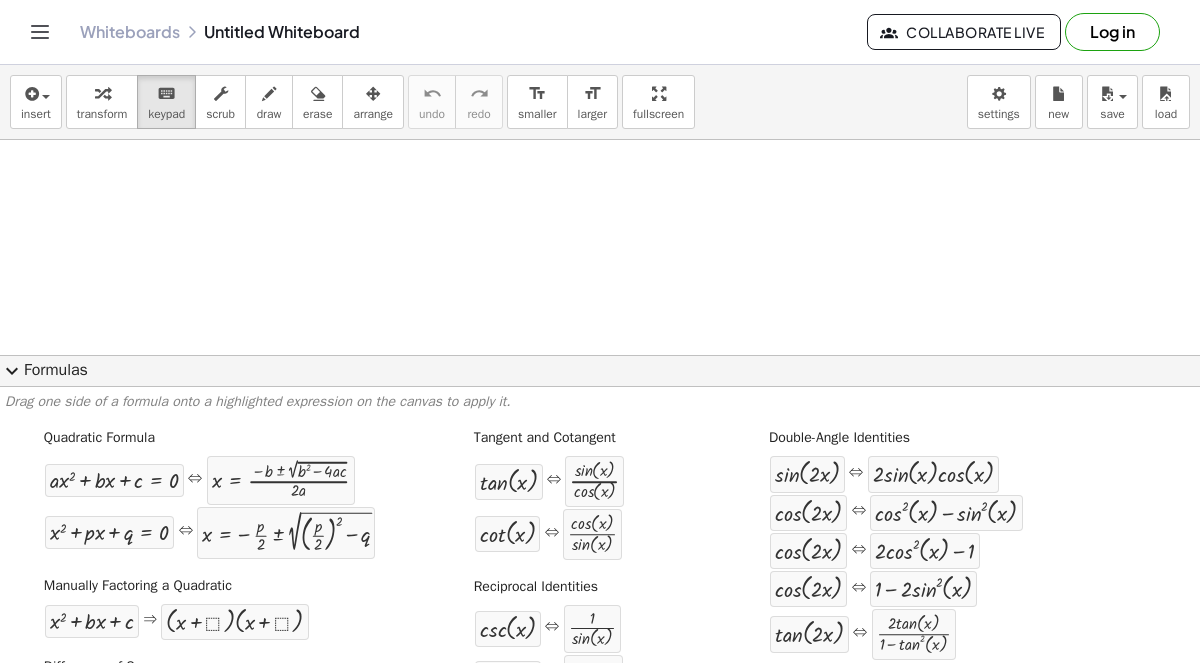 click on "expand_more" at bounding box center (12, 371) 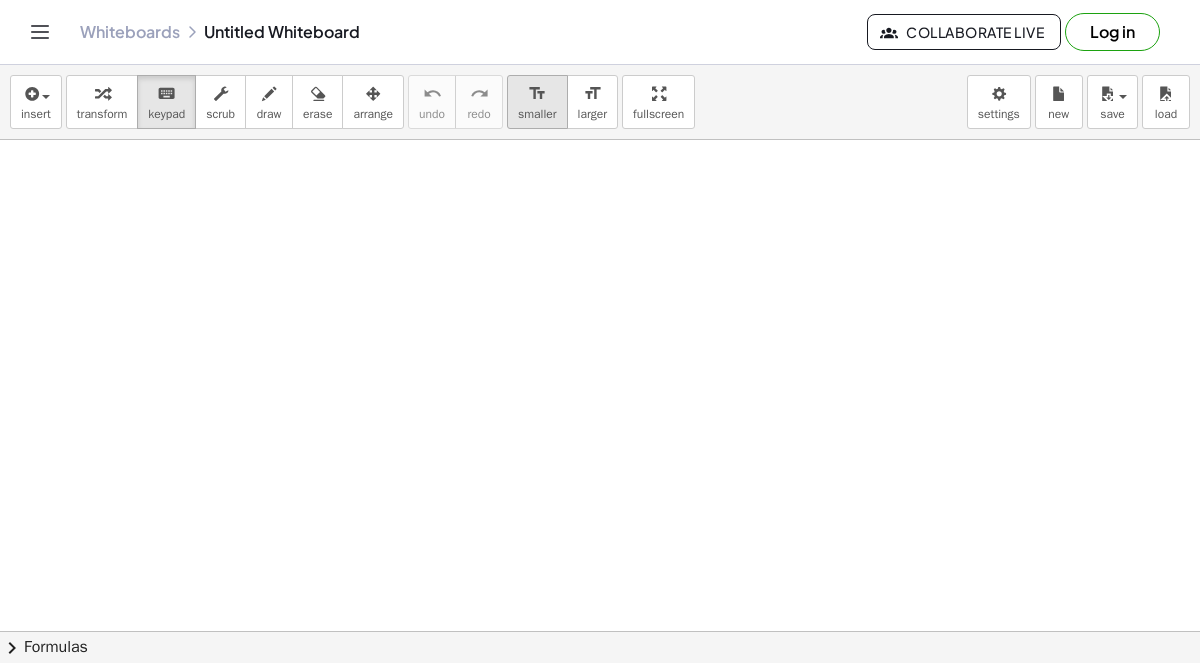 click on "format_size" at bounding box center [537, 93] 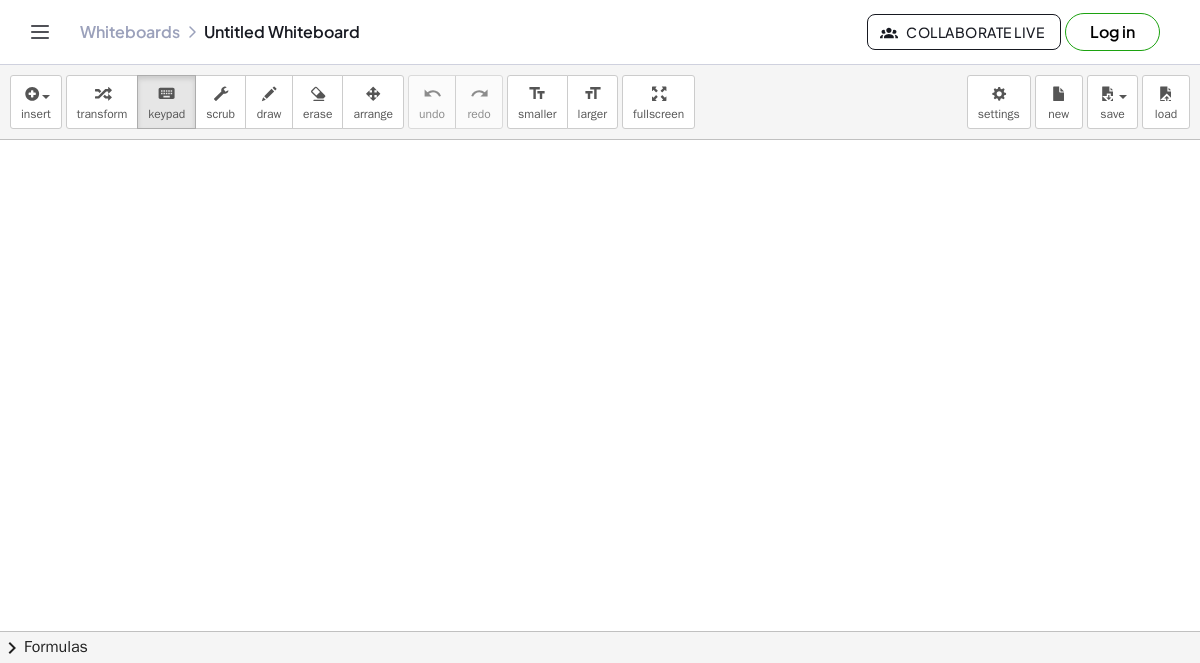 click at bounding box center (600, 697) 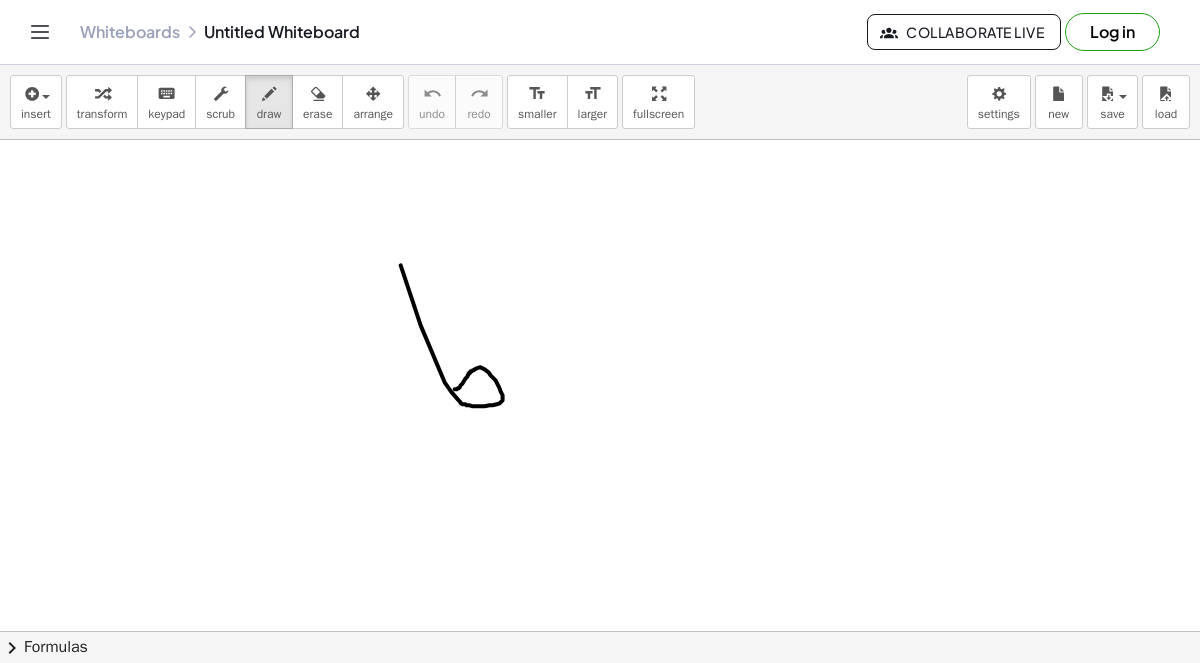 drag, startPoint x: 401, startPoint y: 264, endPoint x: 455, endPoint y: 387, distance: 134.33168 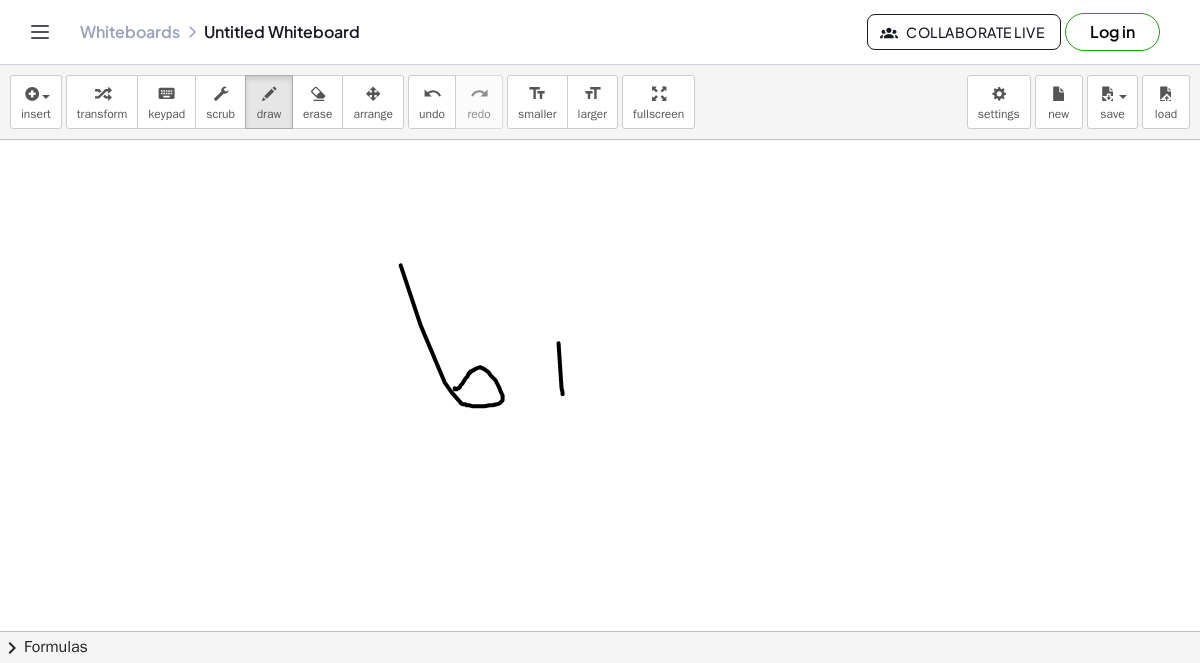 drag, startPoint x: 559, startPoint y: 342, endPoint x: 564, endPoint y: 393, distance: 51.24451 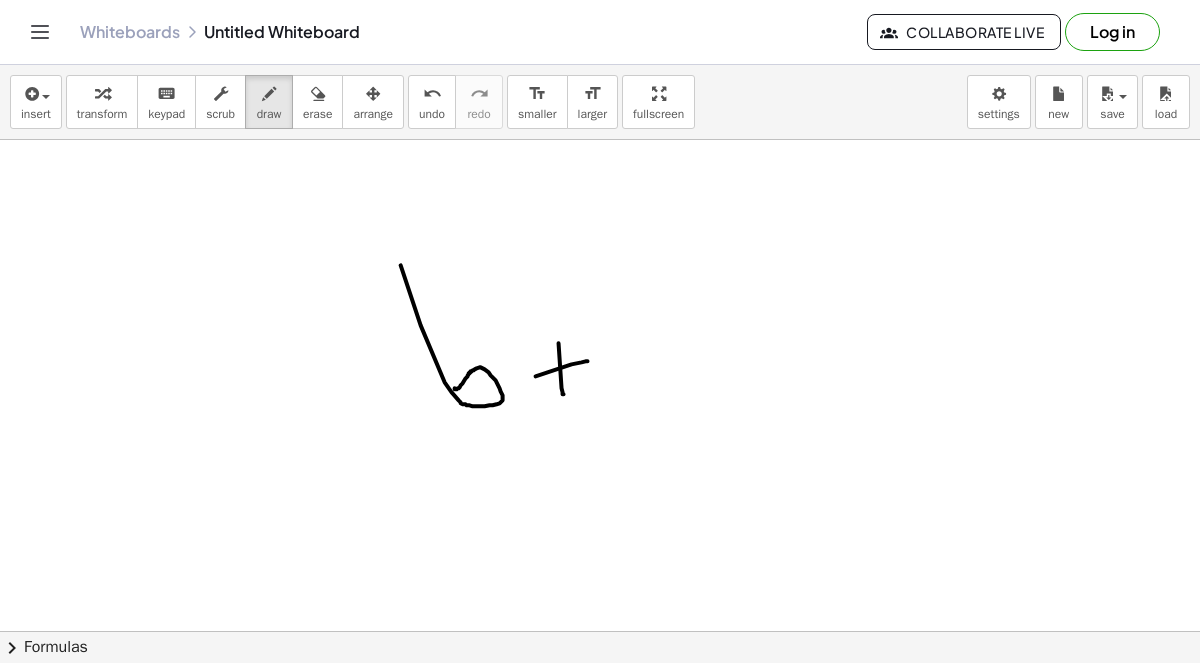 drag, startPoint x: 536, startPoint y: 375, endPoint x: 588, endPoint y: 360, distance: 54.120235 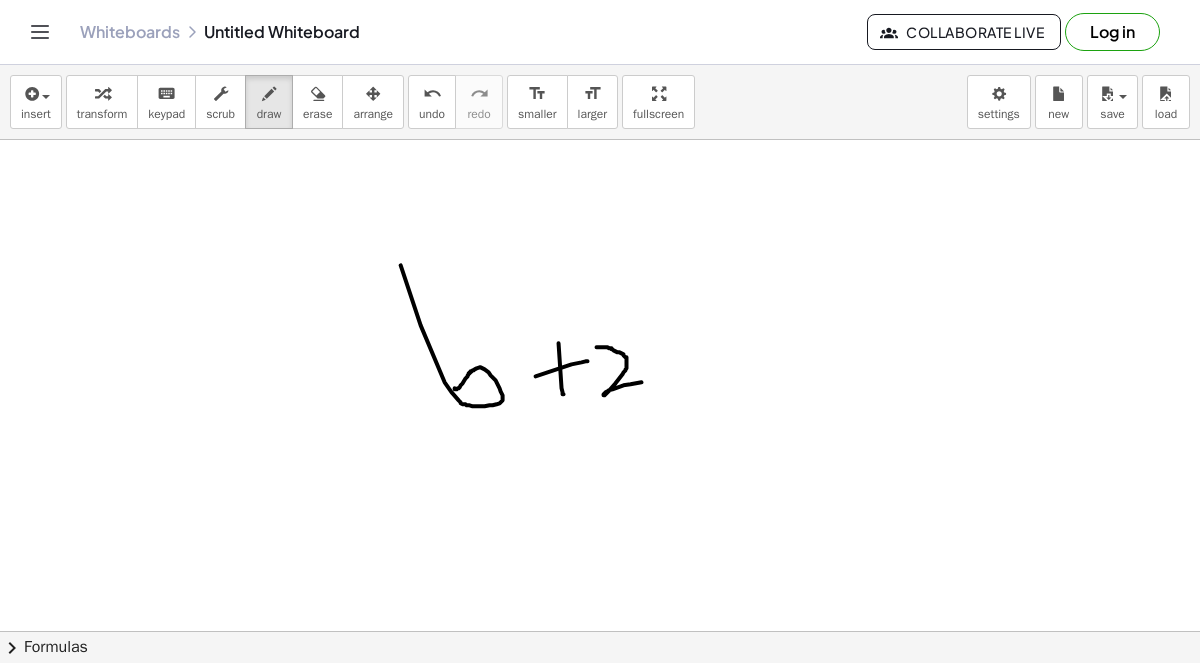 drag, startPoint x: 597, startPoint y: 346, endPoint x: 669, endPoint y: 380, distance: 79.624115 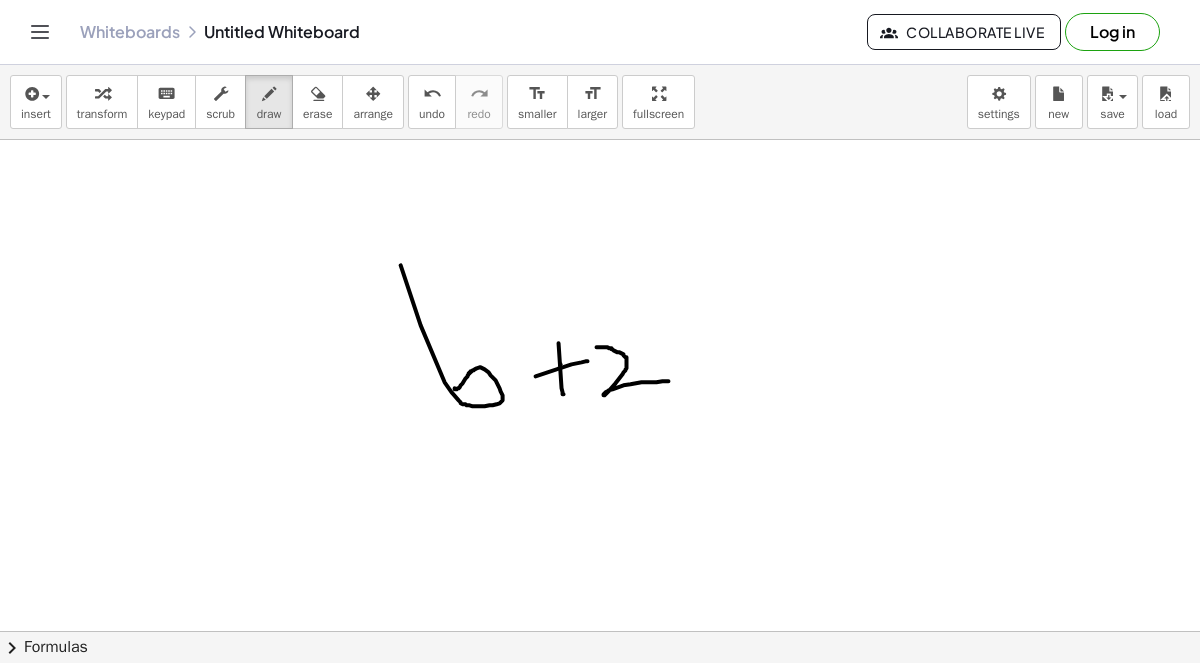 click at bounding box center [600, 631] 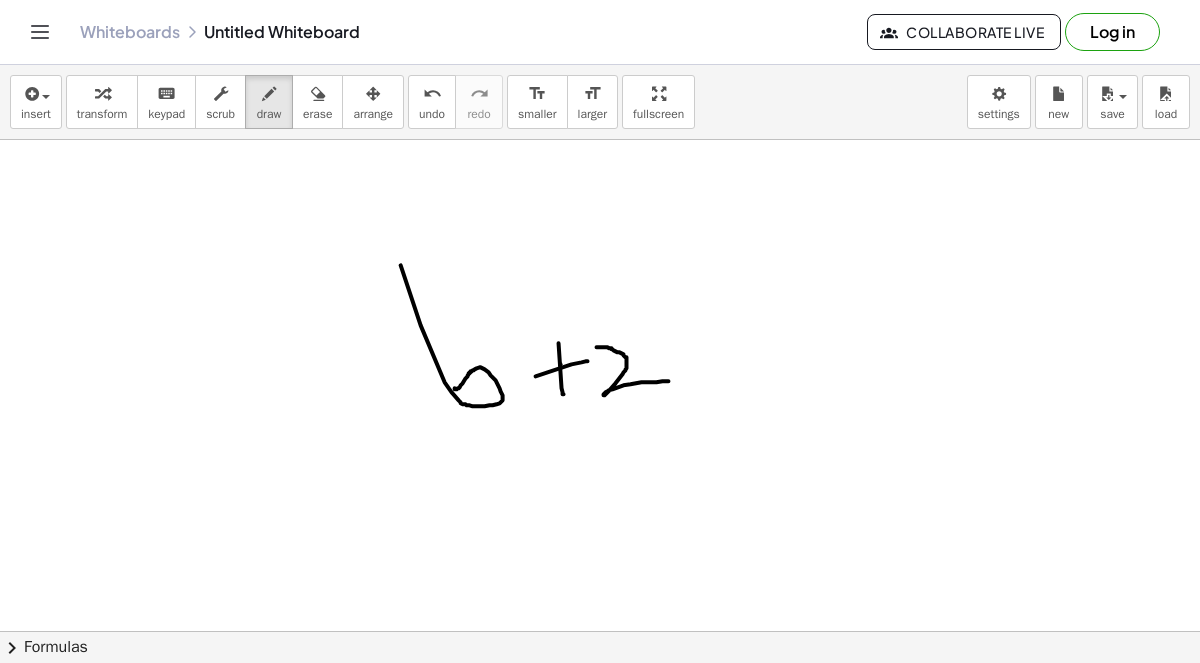 click on "Whiteboards" 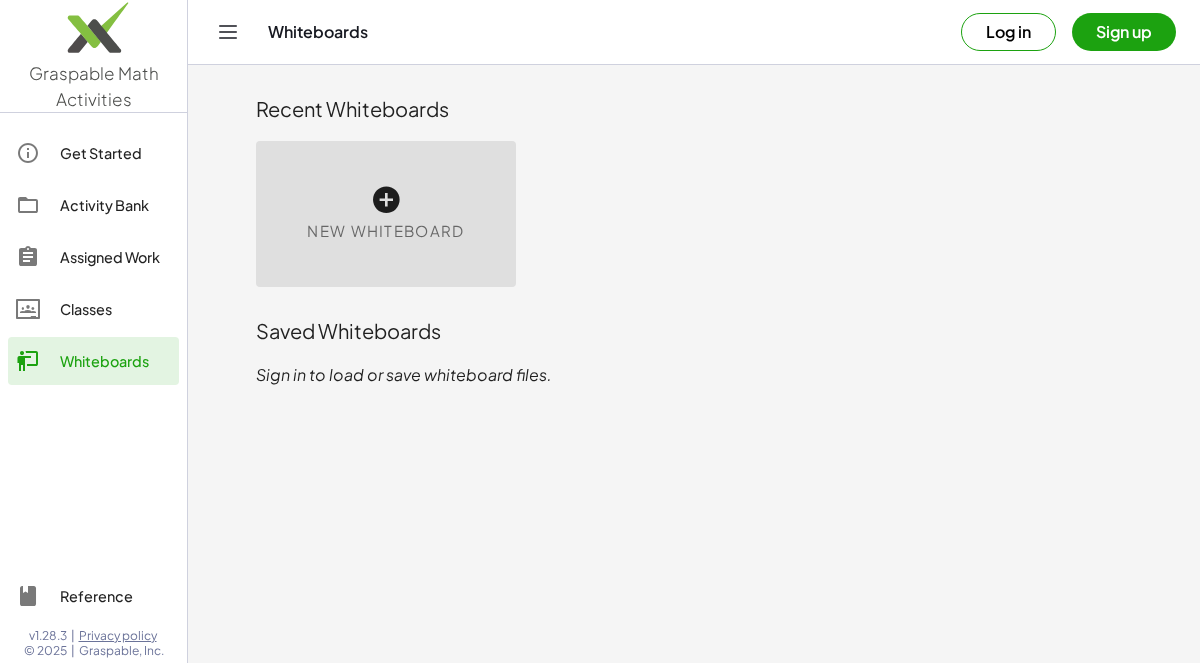 click on "New Whiteboard" at bounding box center [386, 214] 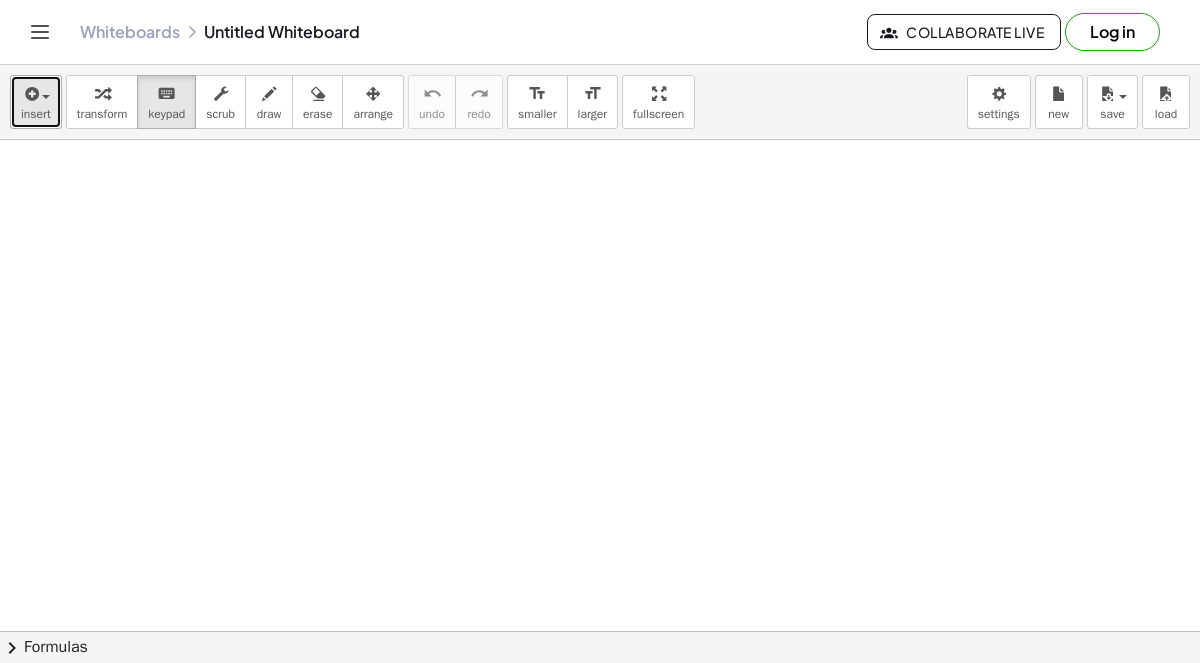 click on "insert" at bounding box center [36, 102] 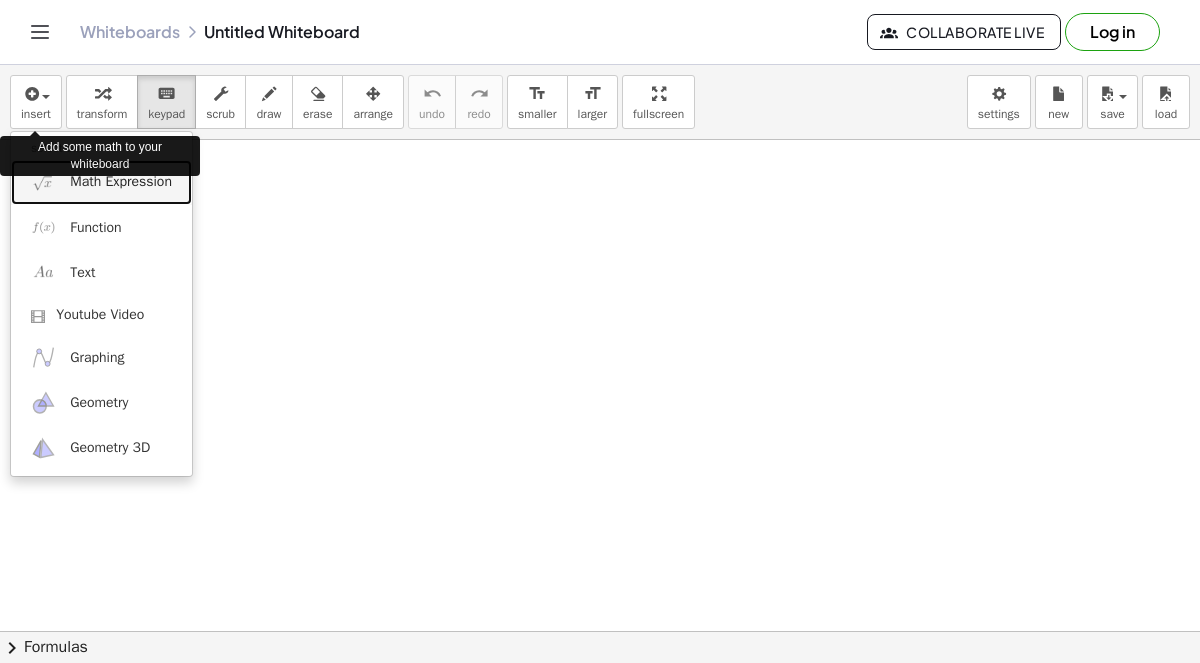 click at bounding box center [43, 182] 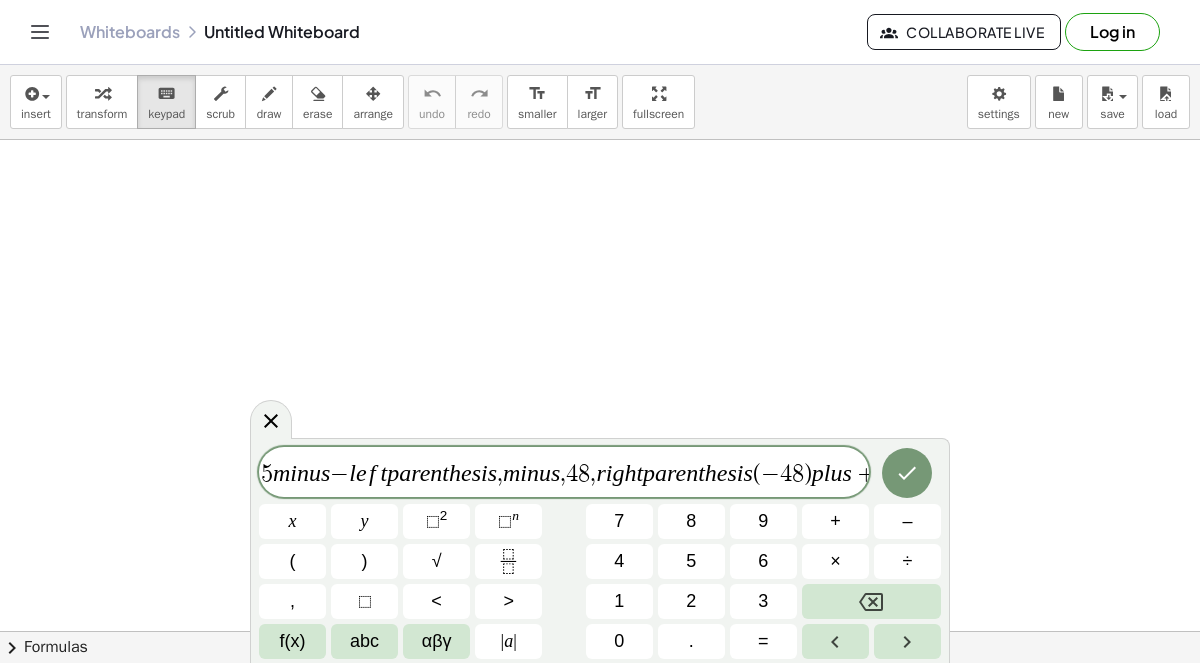 click on "m" at bounding box center [511, 473] 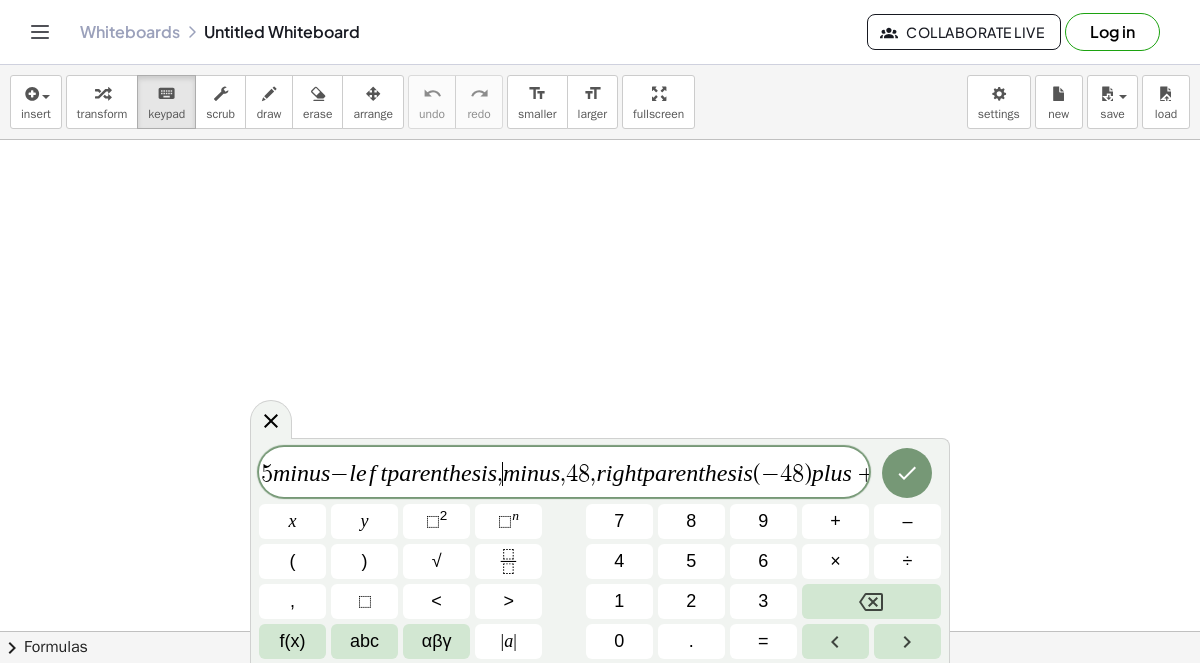 click on "m" at bounding box center [511, 473] 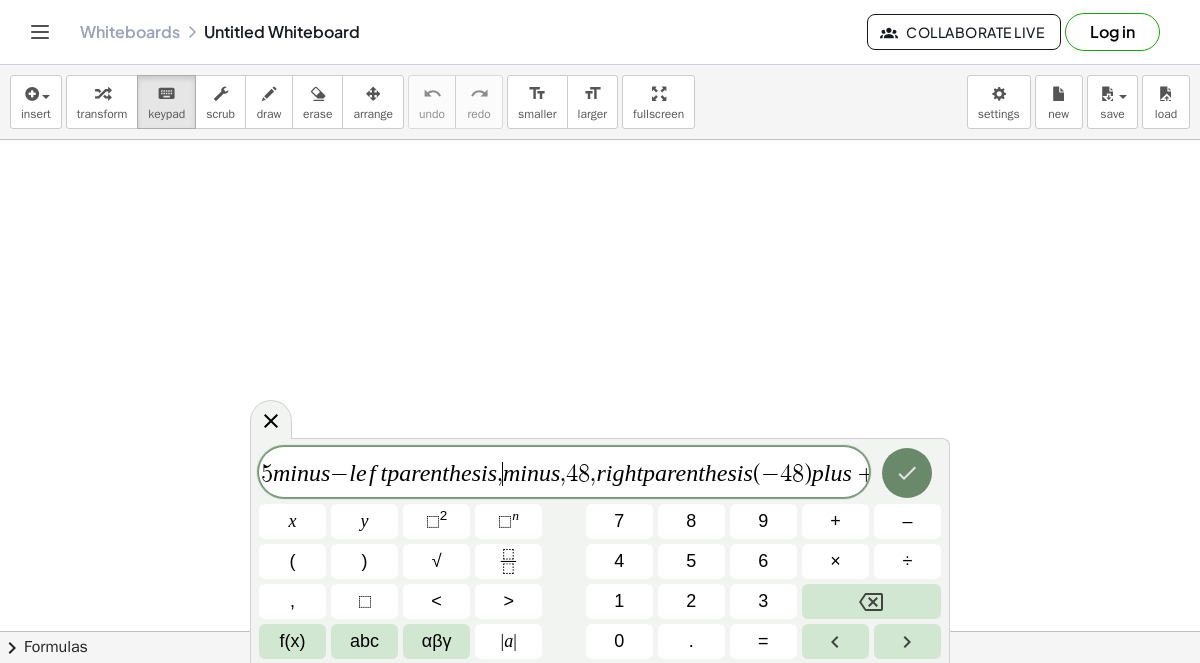 click 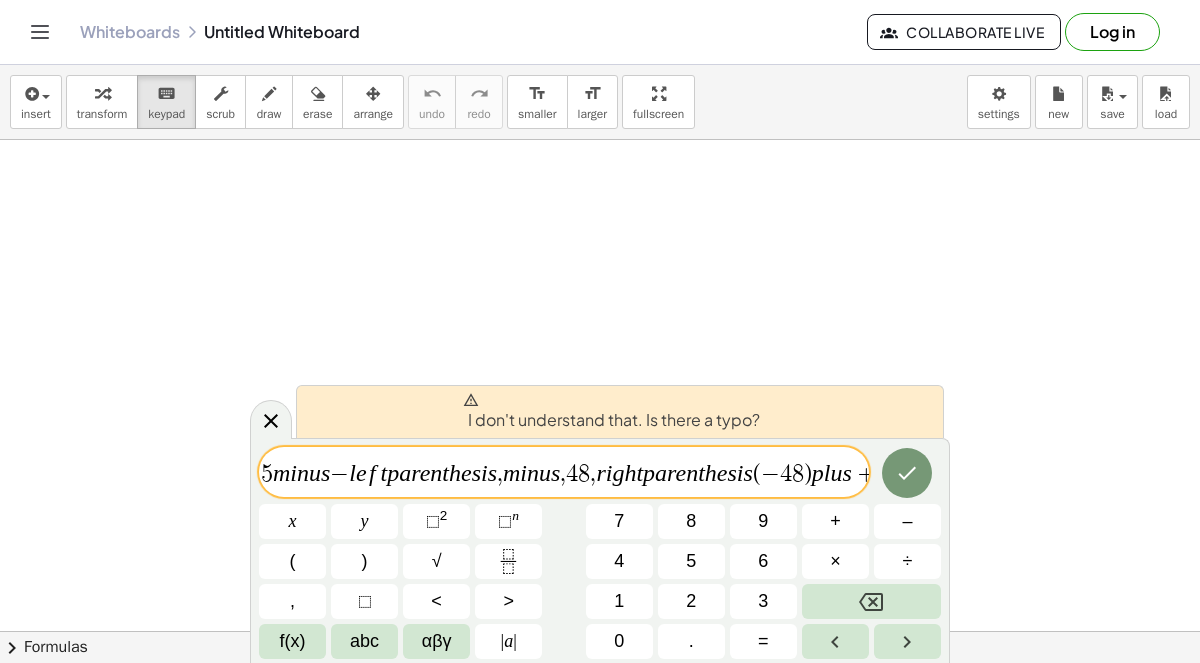 click on ")" at bounding box center [808, 474] 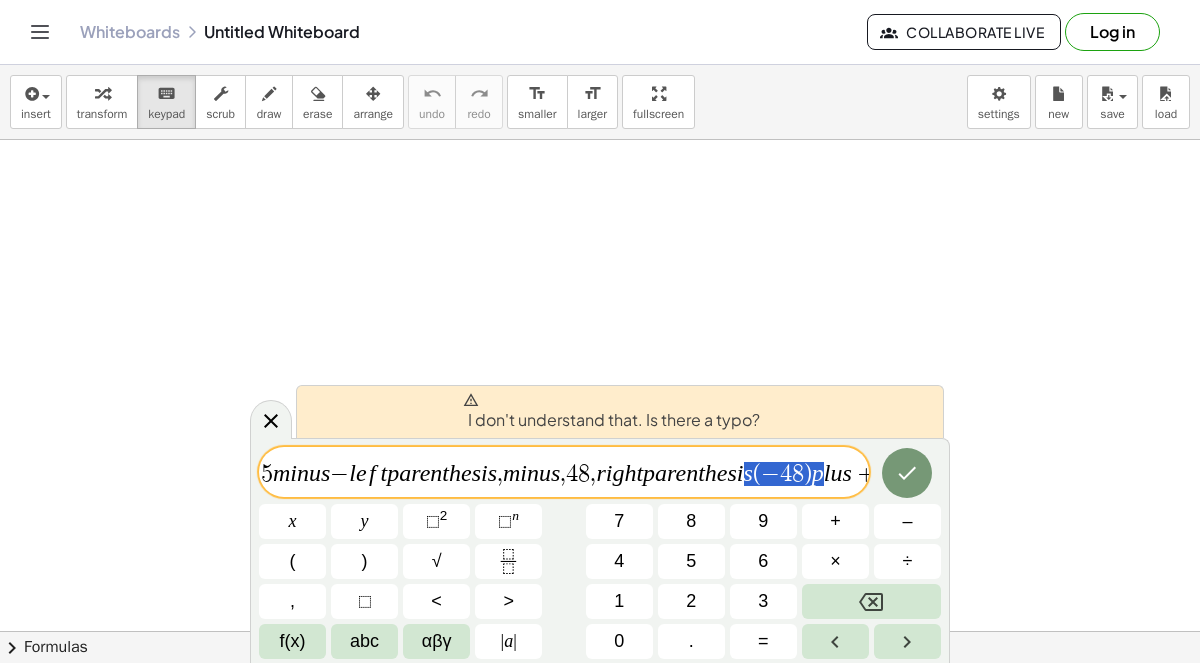 drag, startPoint x: 823, startPoint y: 469, endPoint x: 745, endPoint y: 463, distance: 78.23043 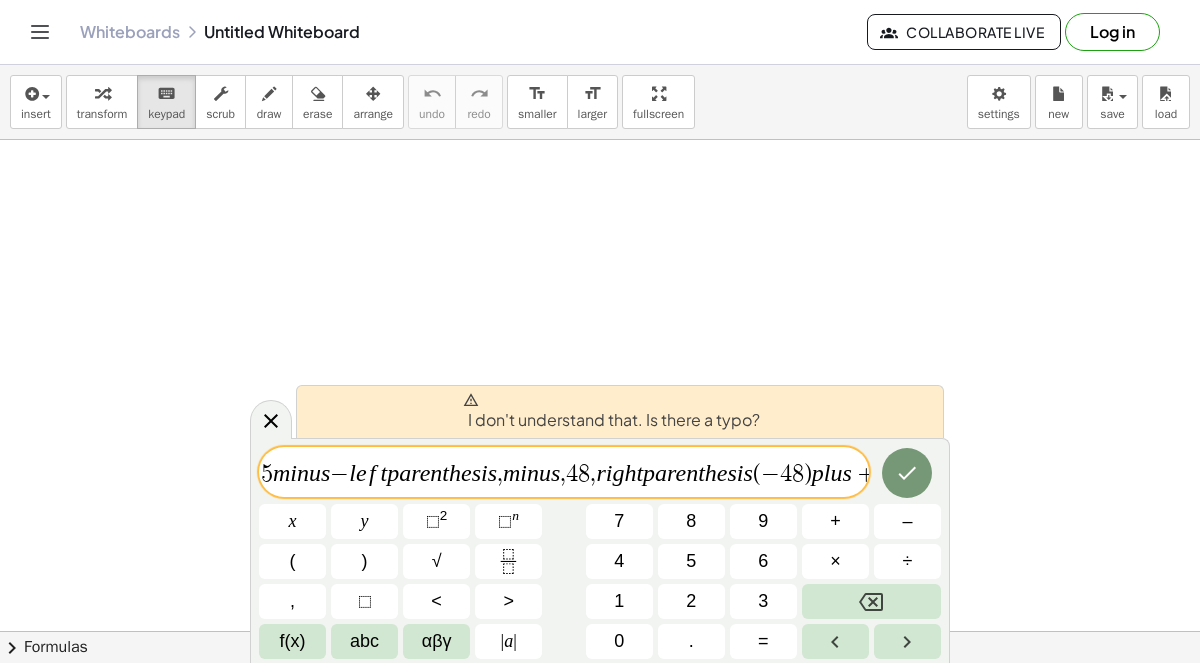 click on "e" at bounding box center [681, 473] 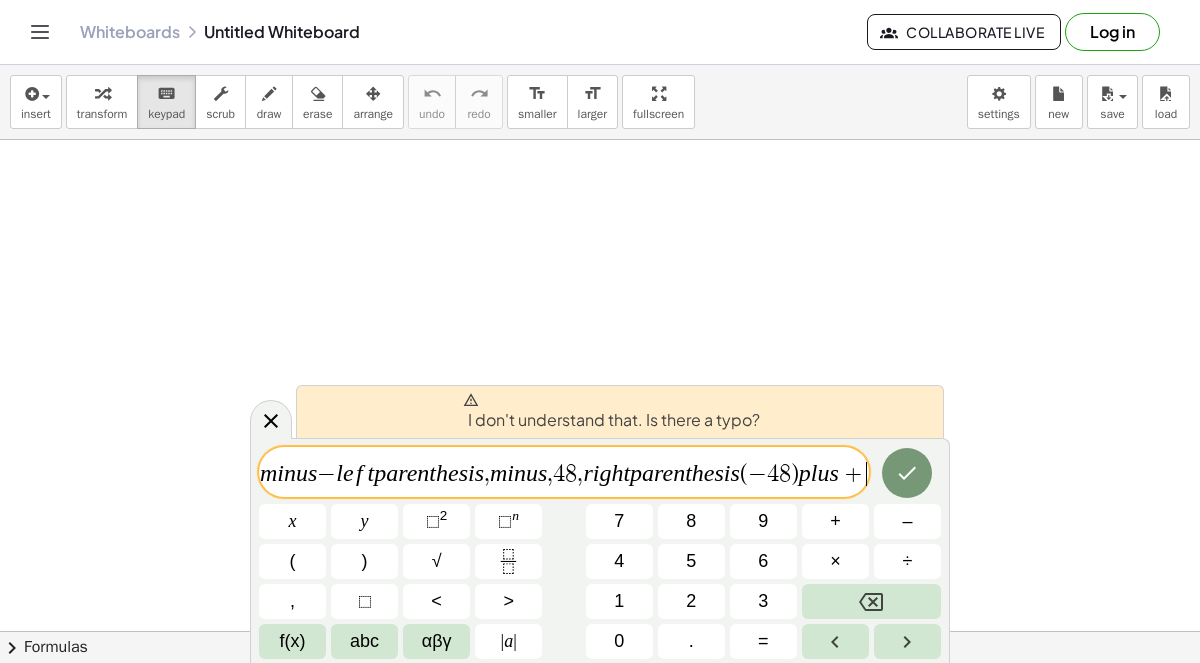 scroll, scrollTop: 0, scrollLeft: 0, axis: both 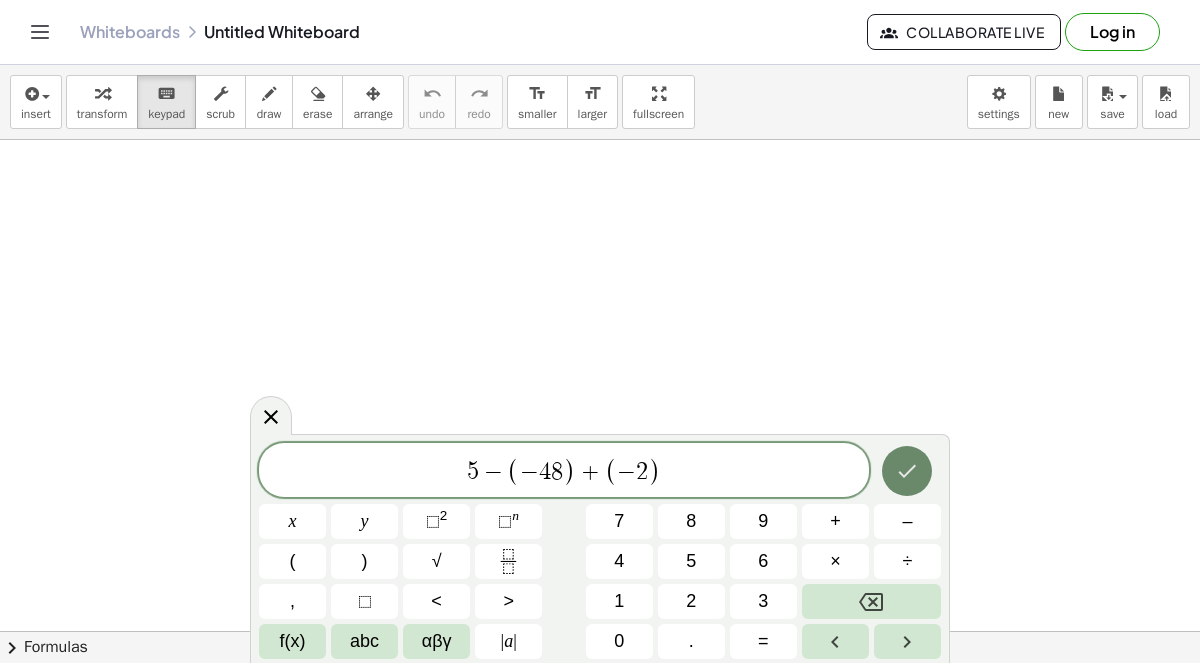 click at bounding box center (907, 471) 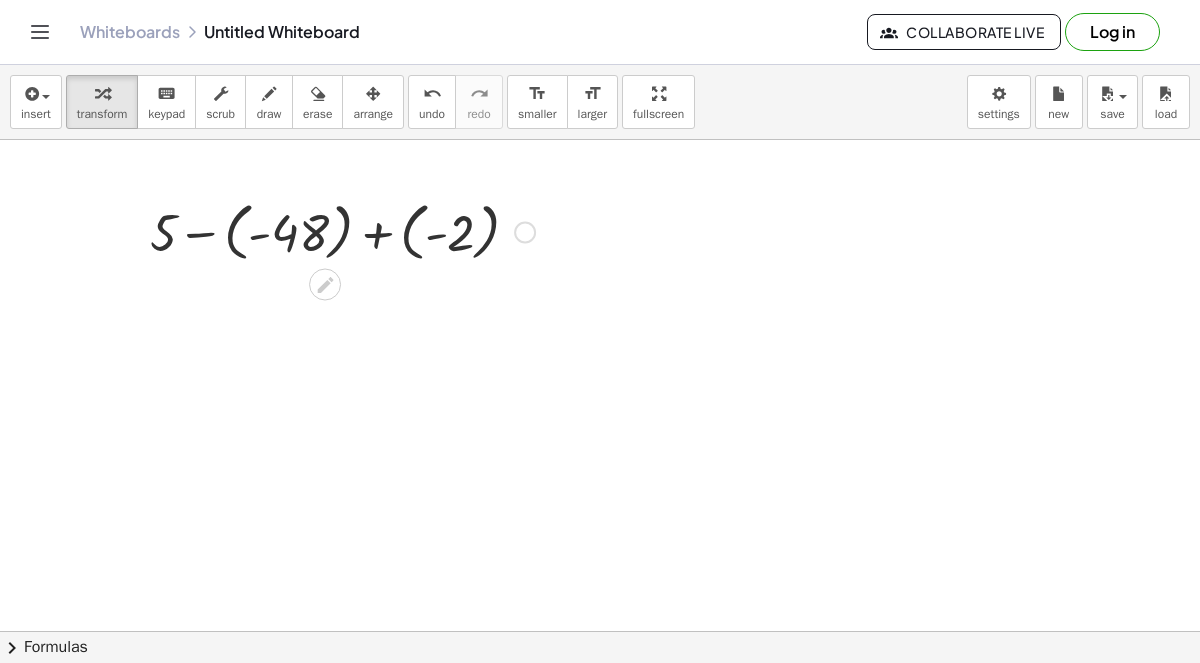click at bounding box center (342, 230) 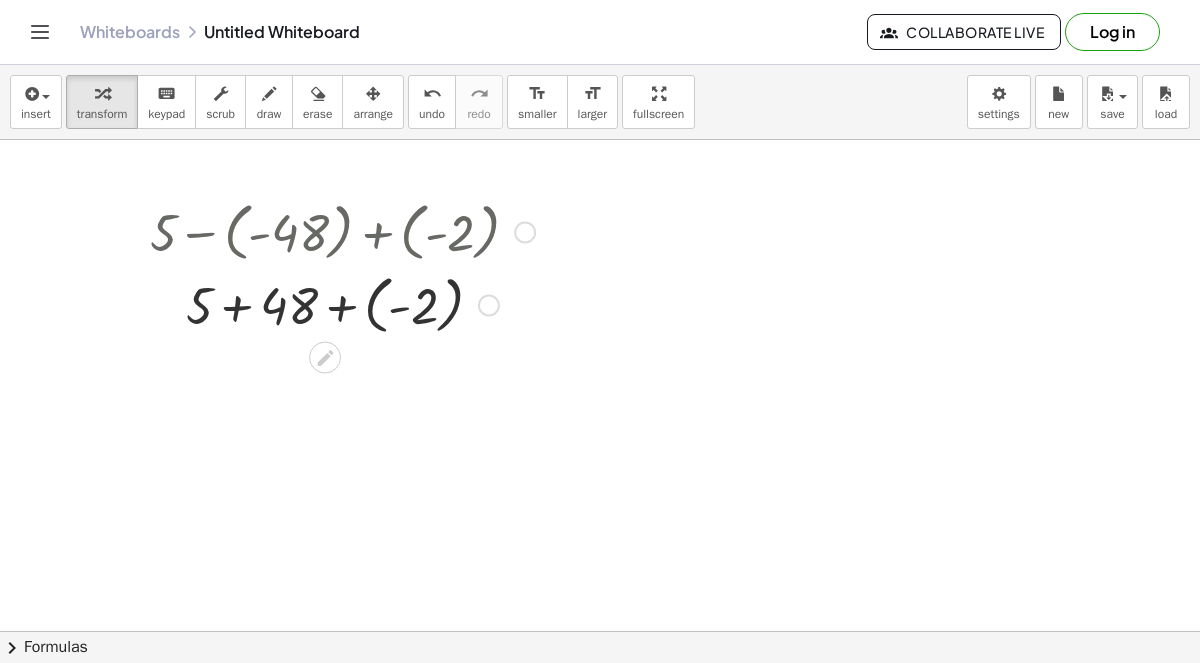 click at bounding box center [342, 303] 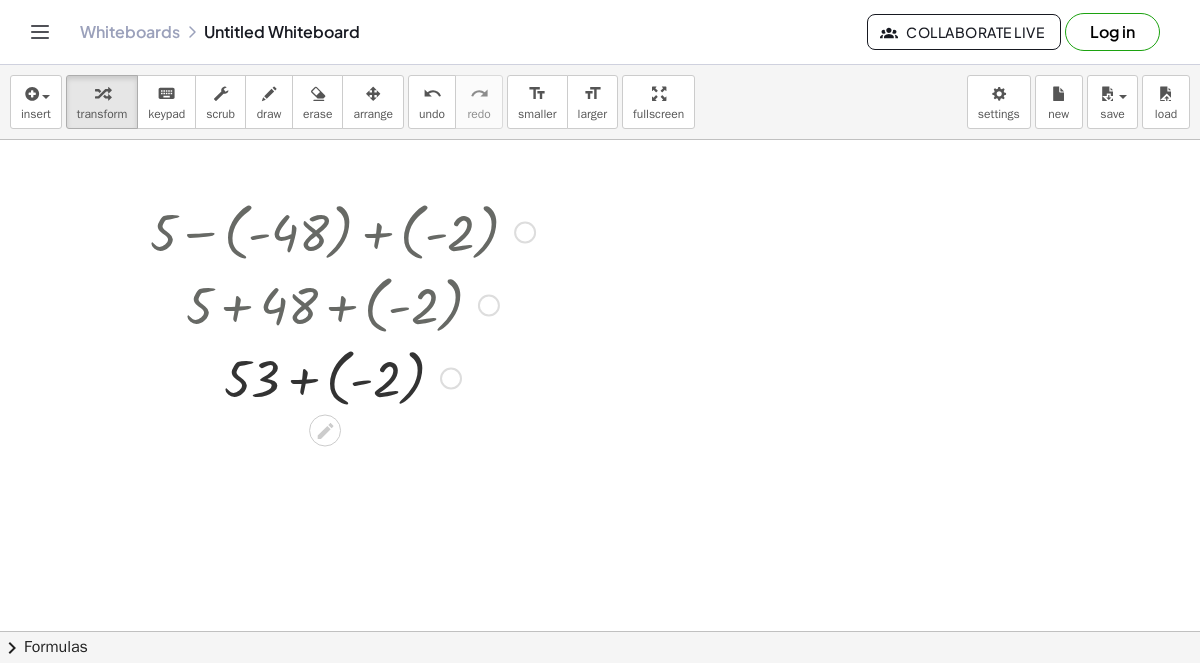 click at bounding box center (342, 376) 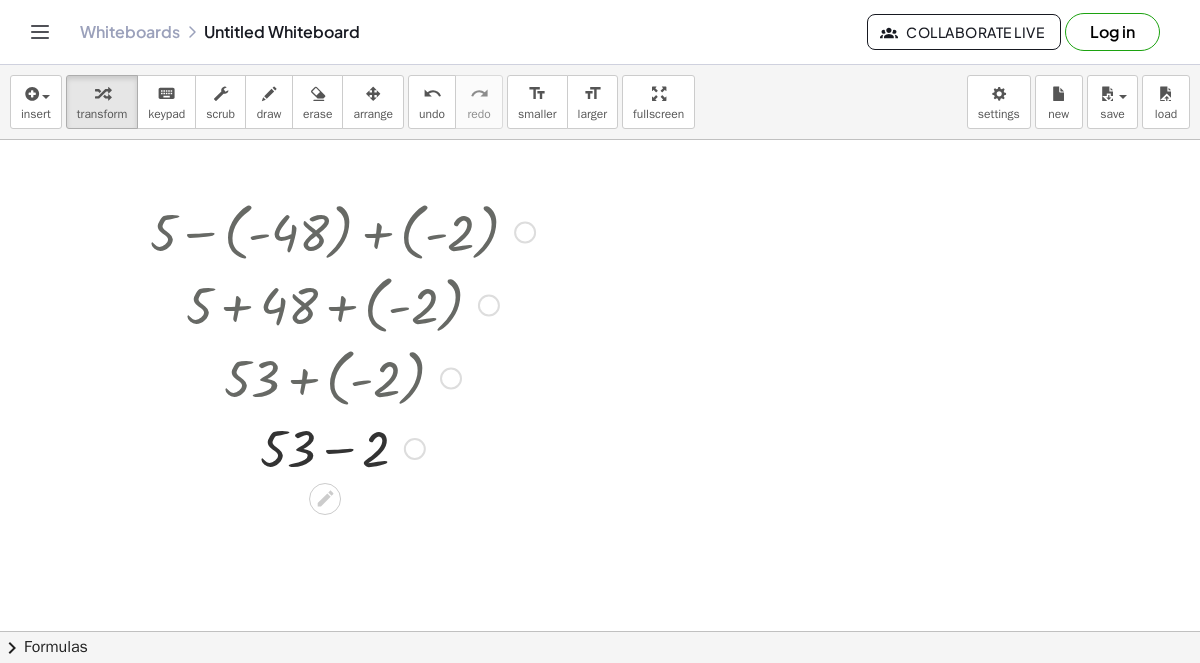 click at bounding box center [342, 447] 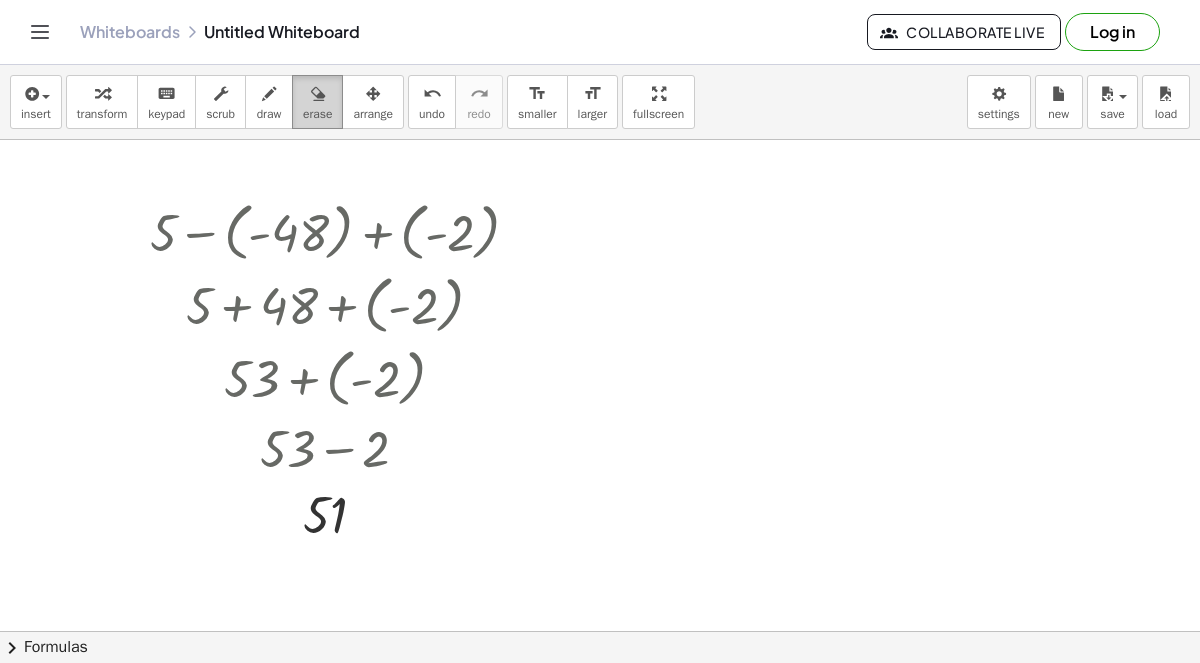 click at bounding box center (317, 93) 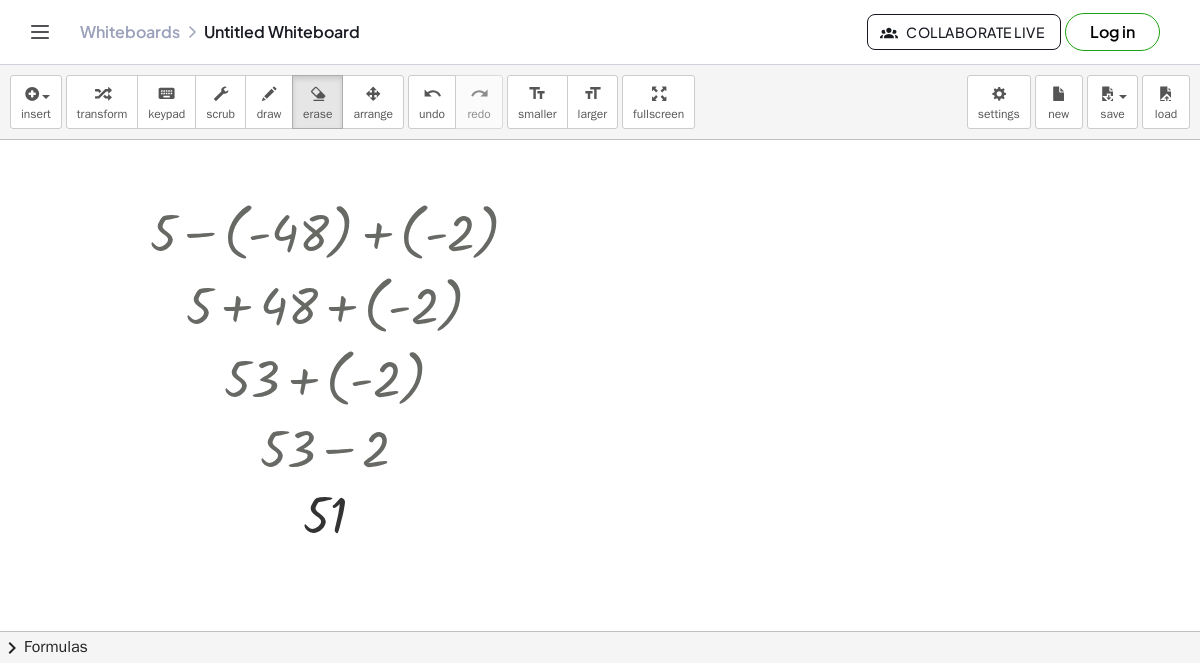 click at bounding box center (600, 632) 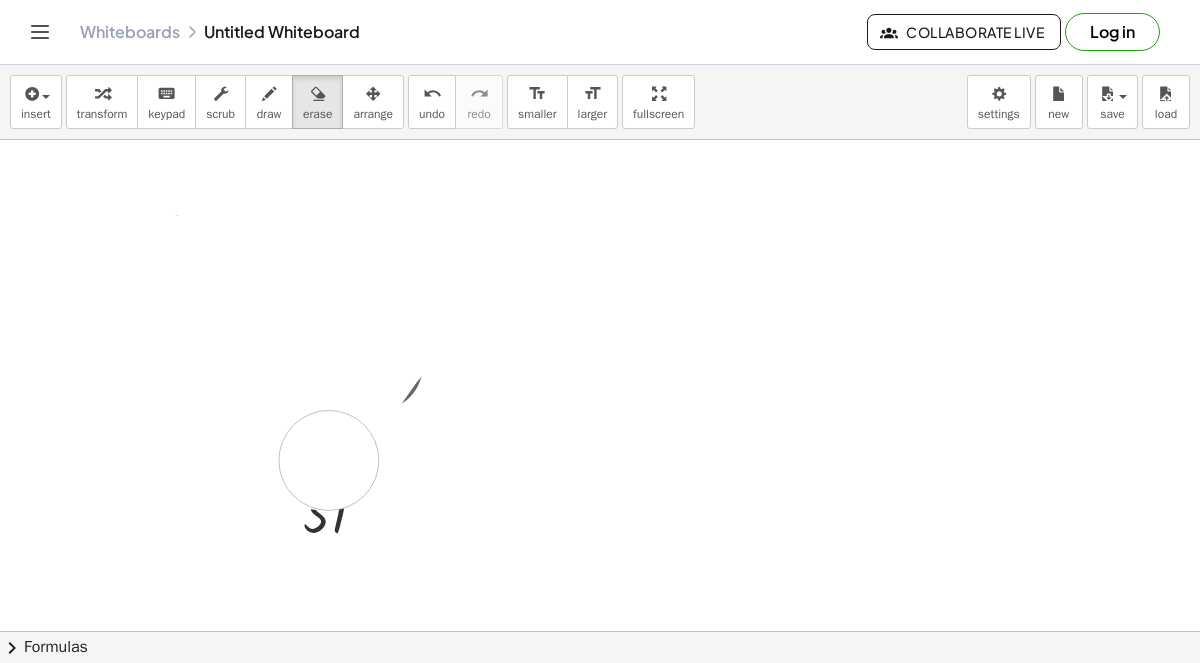 drag, startPoint x: 273, startPoint y: 207, endPoint x: 329, endPoint y: 459, distance: 258.14725 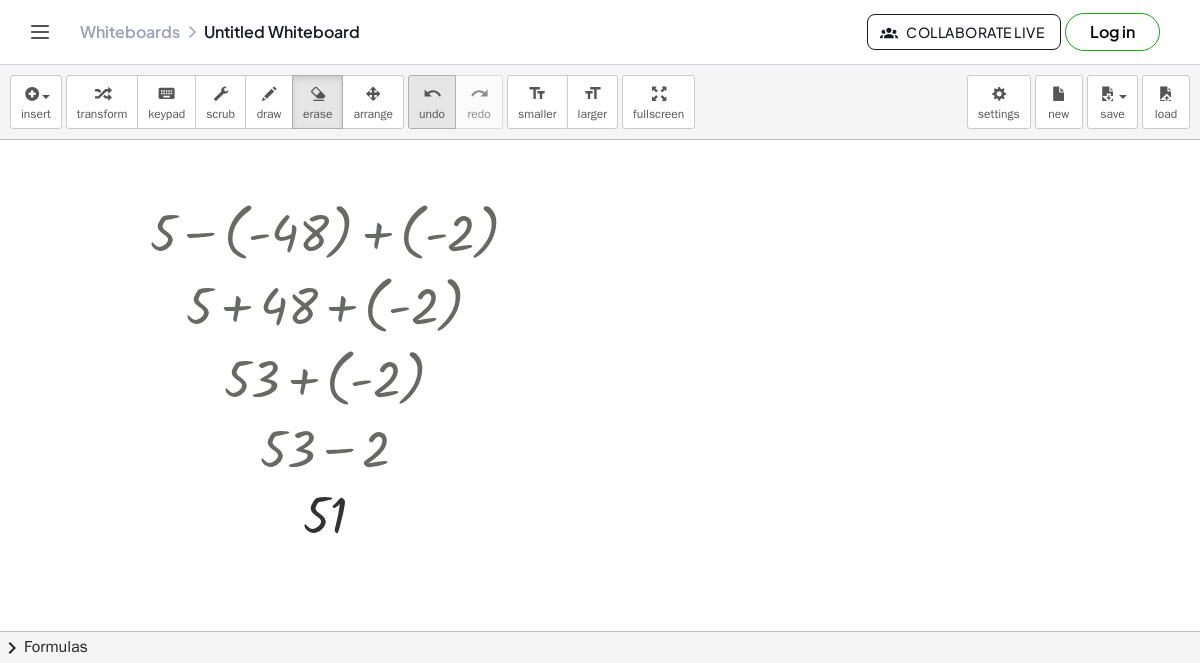 click on "undo undo" at bounding box center [432, 102] 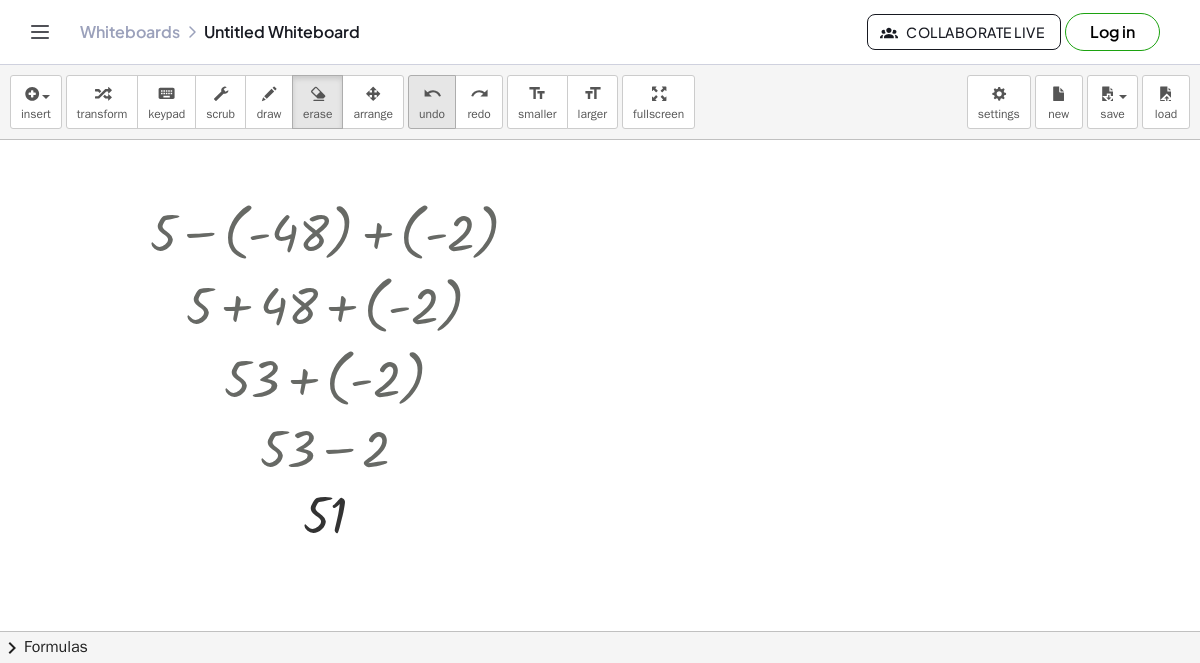 click on "undo" at bounding box center [432, 94] 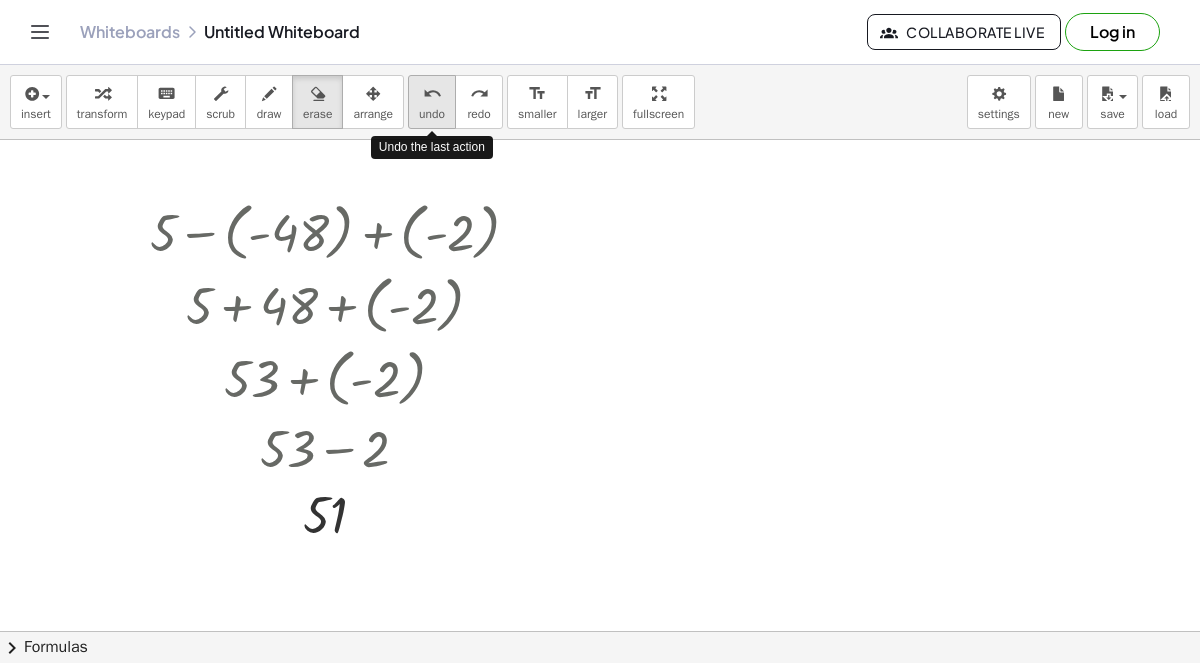 click on "undo" at bounding box center (432, 94) 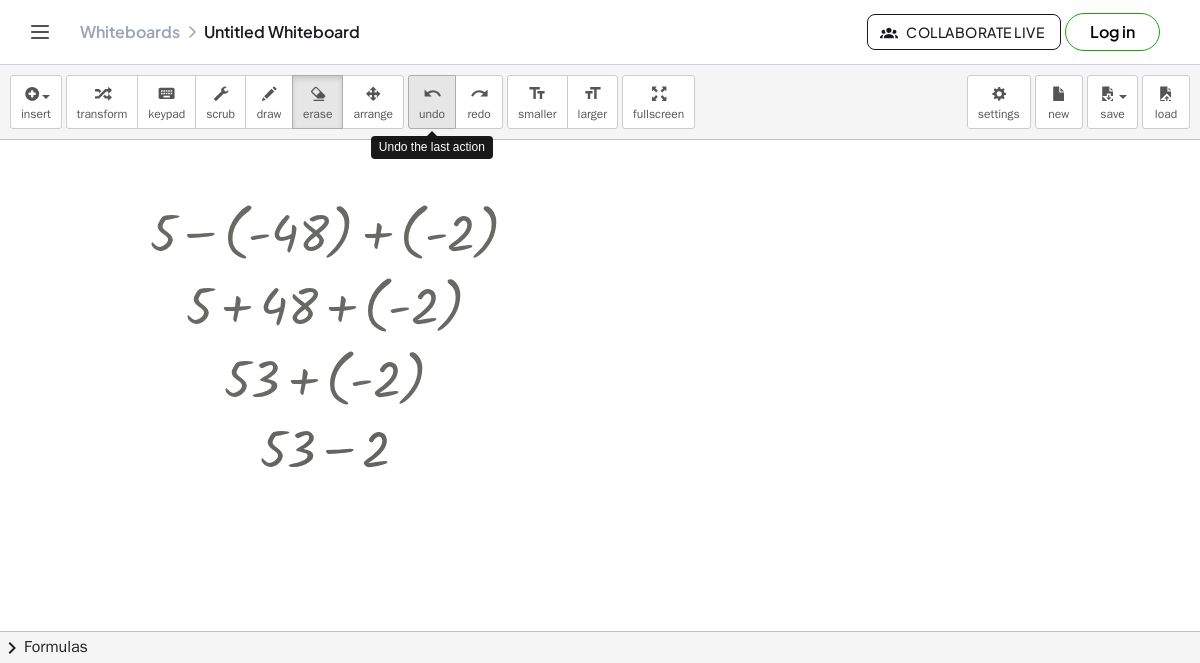 click on "undo" at bounding box center [432, 94] 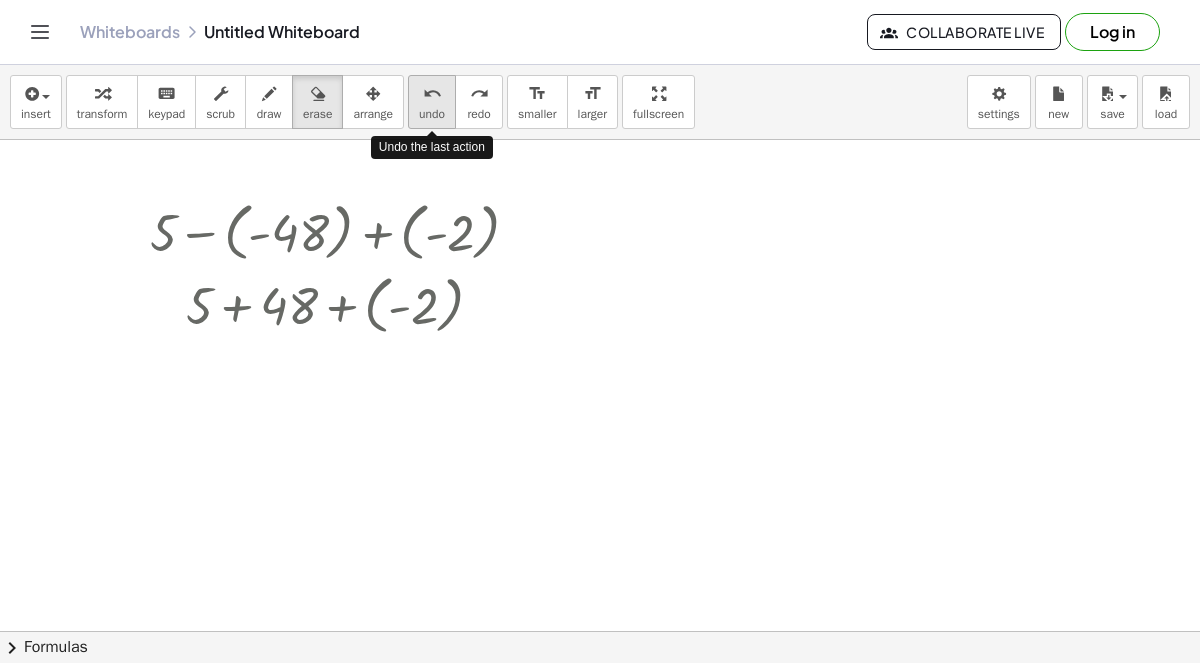 click on "undo" at bounding box center (432, 94) 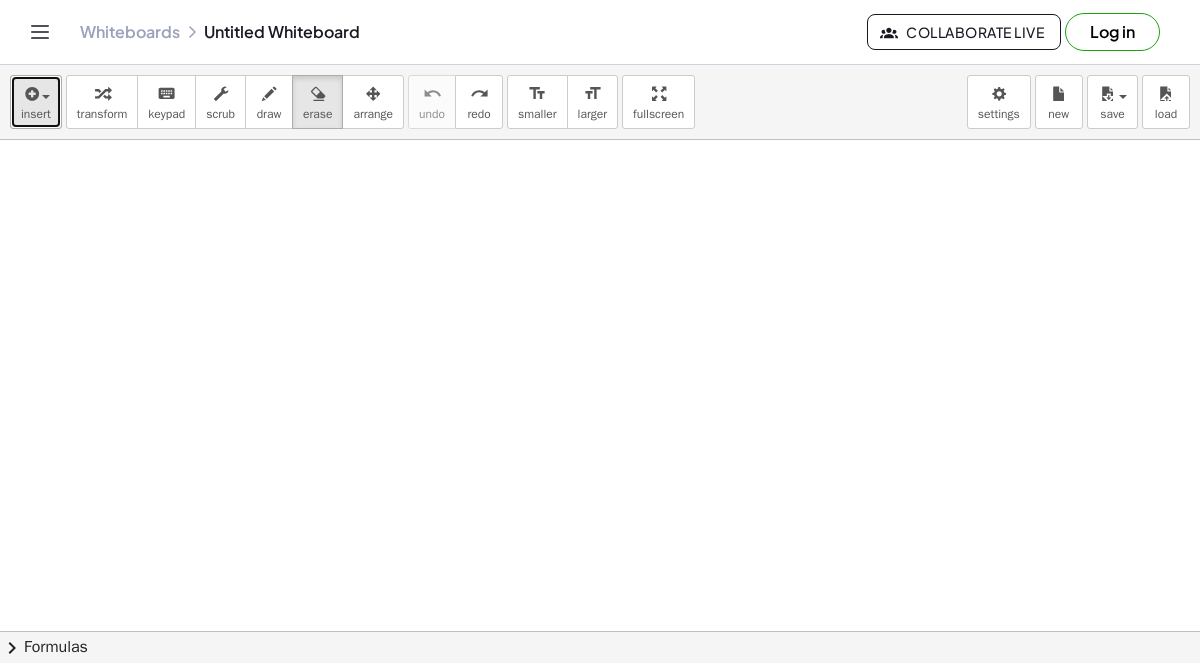 click at bounding box center [30, 94] 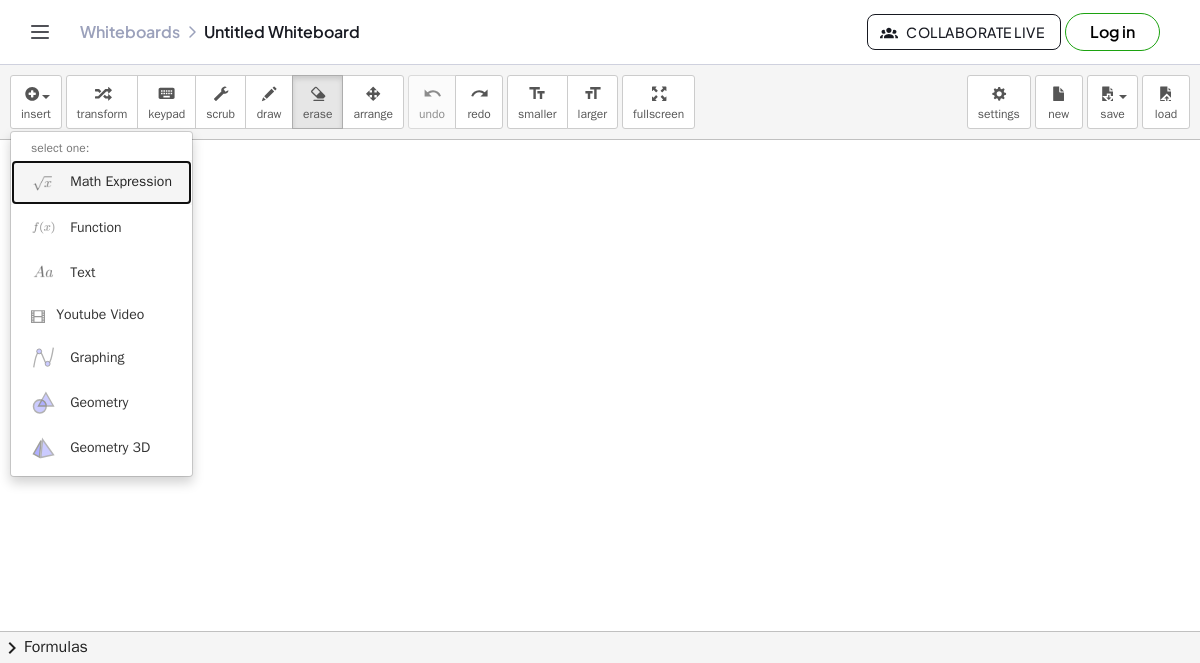 click on "Math Expression" at bounding box center (121, 182) 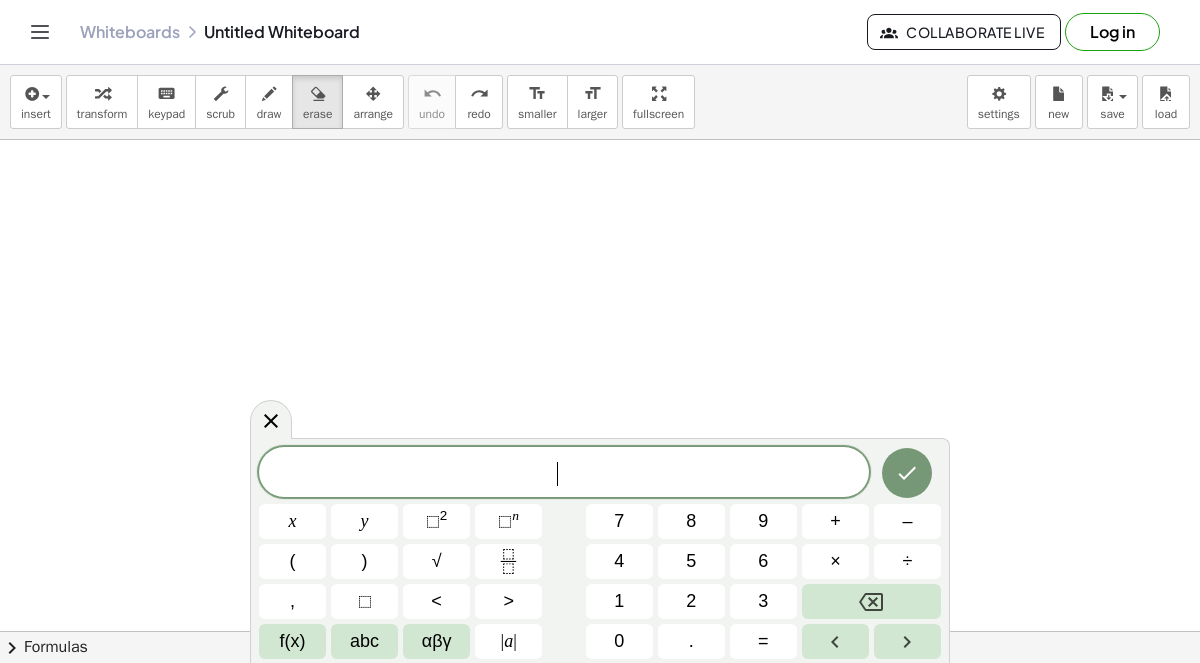 click on "​" at bounding box center (564, 474) 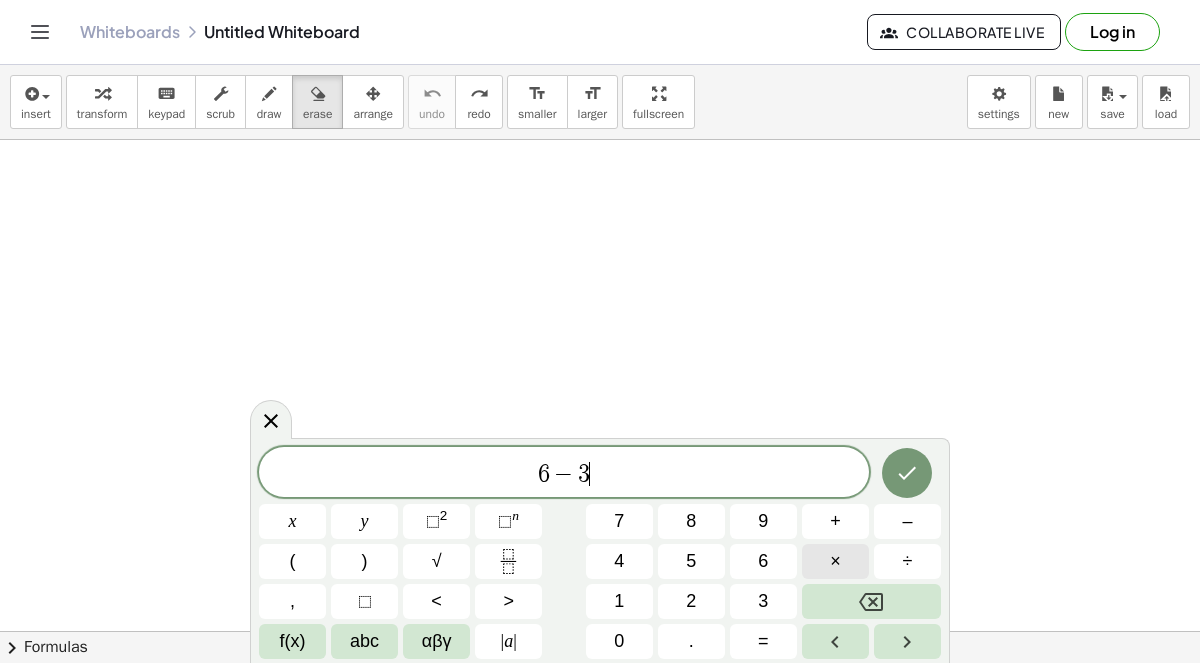 click on "×" at bounding box center [835, 561] 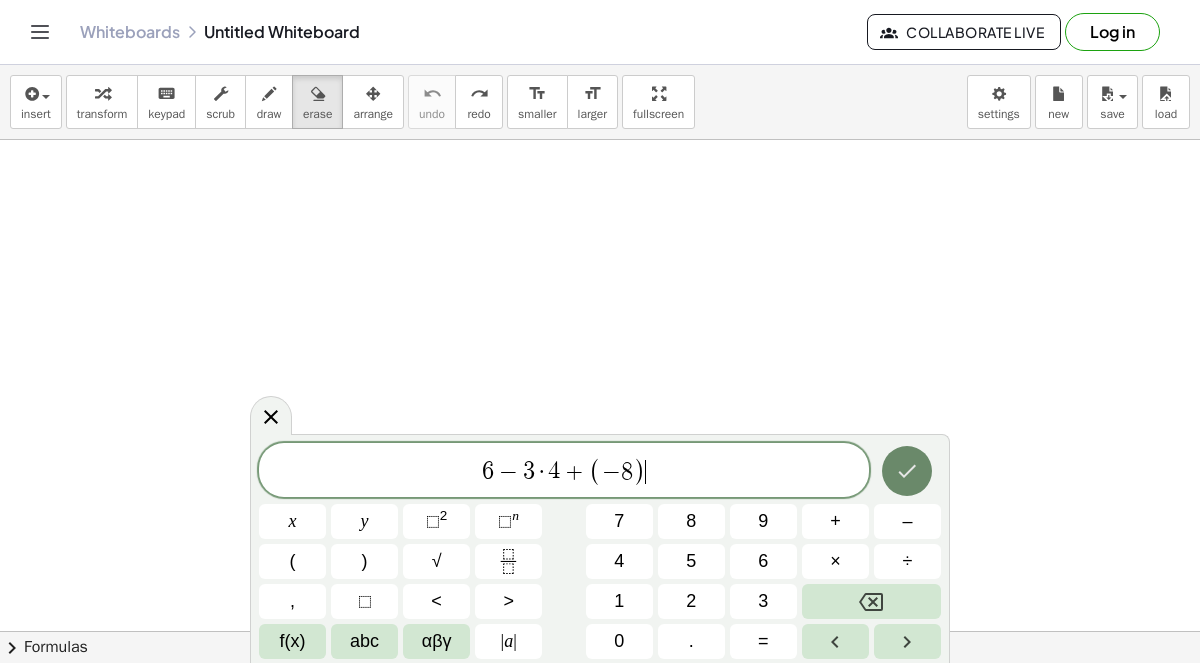 click at bounding box center (907, 471) 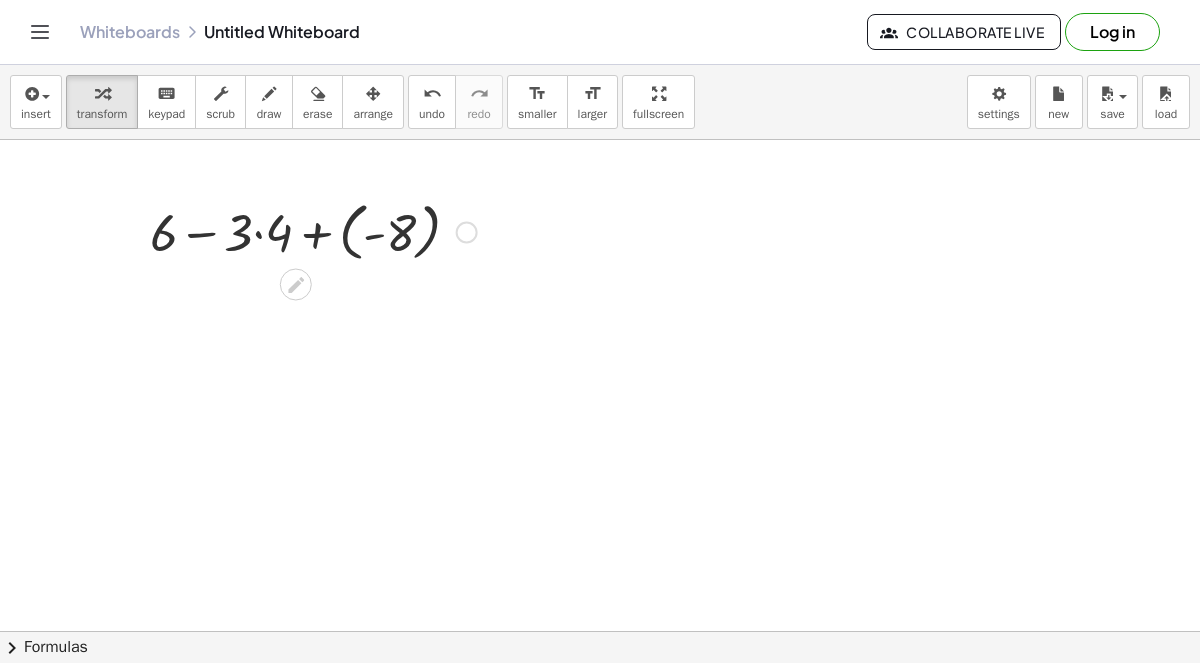click at bounding box center [313, 230] 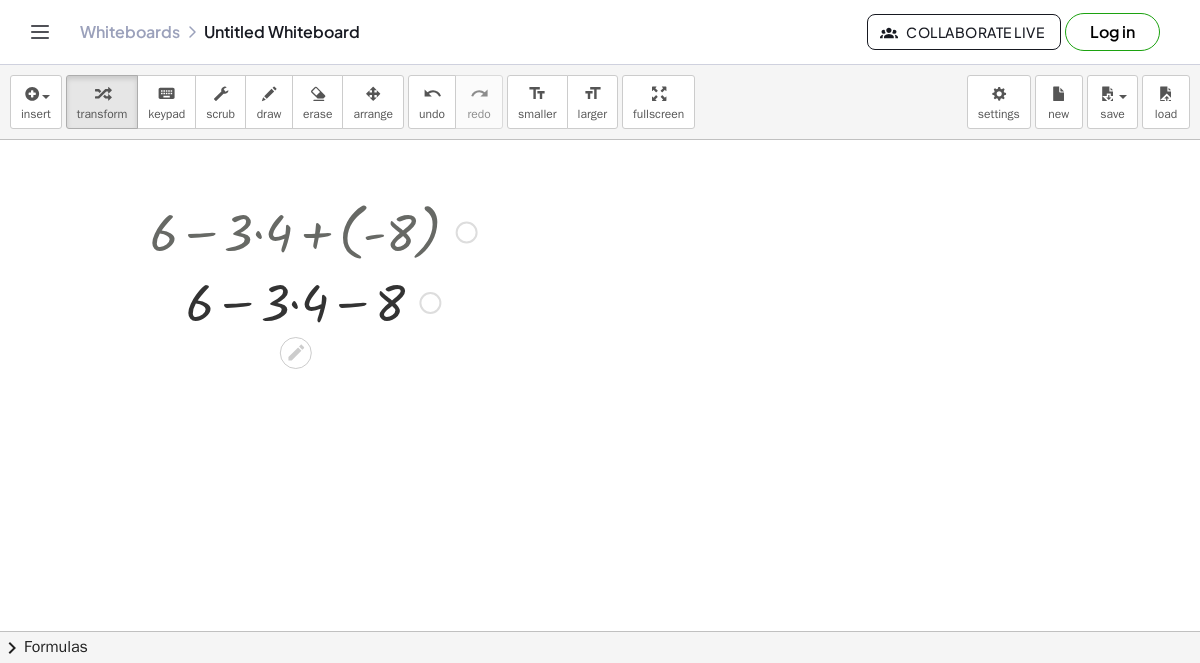 click at bounding box center [313, 301] 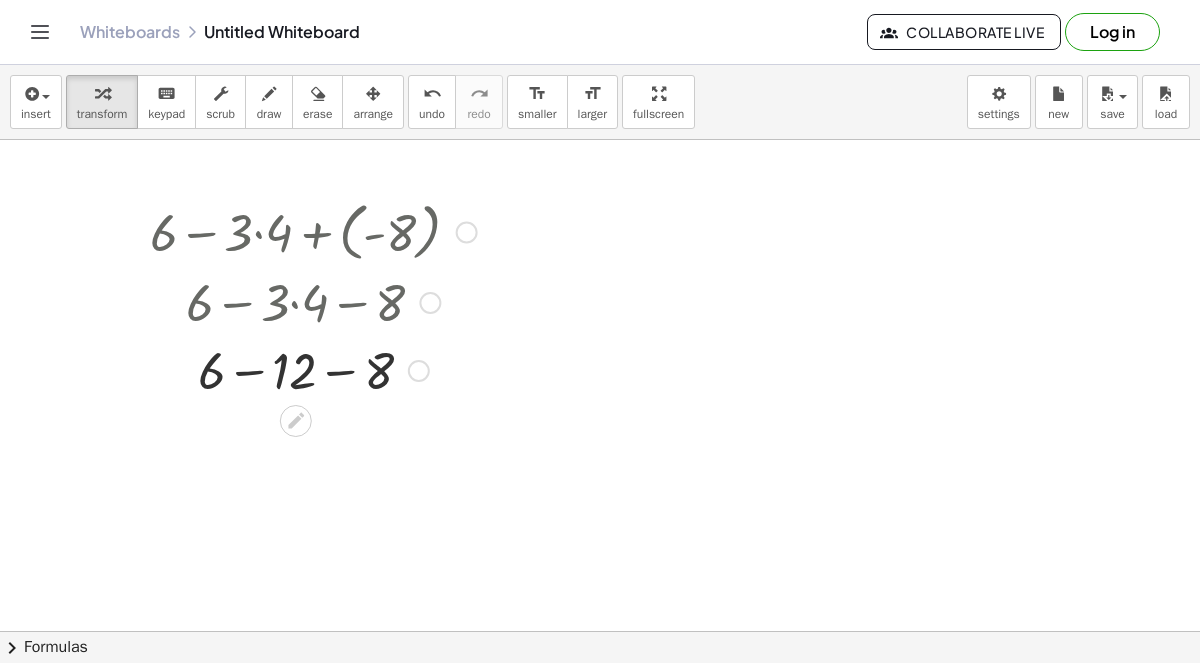 click at bounding box center (313, 369) 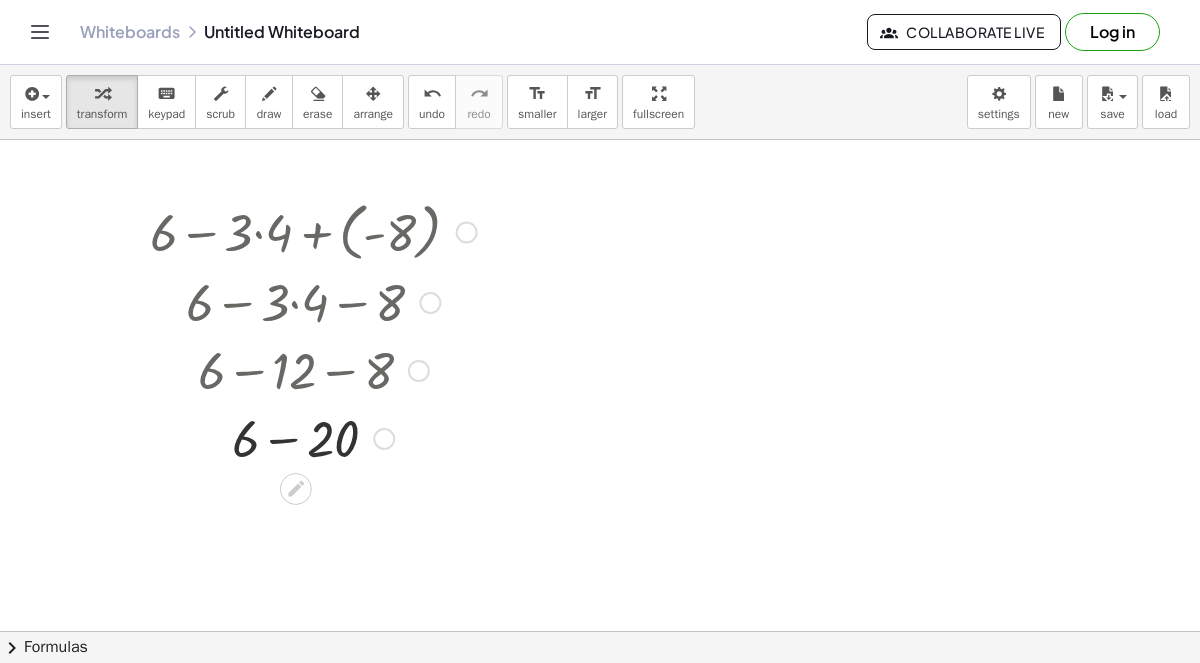 click at bounding box center [313, 437] 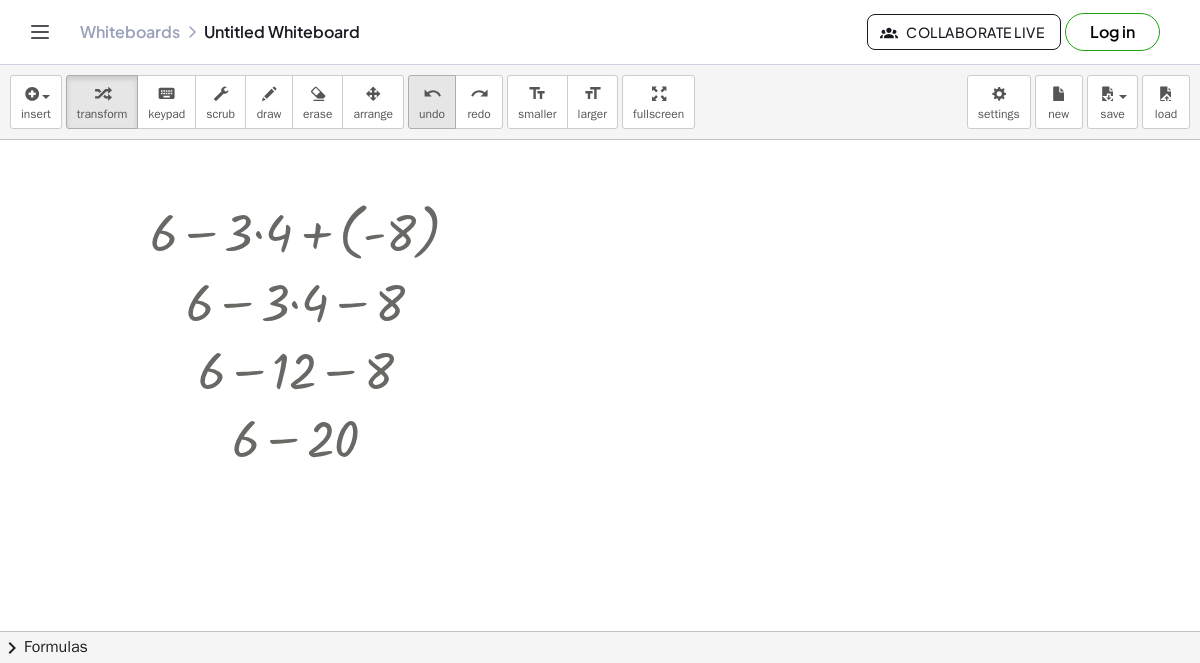 click on "undo" at bounding box center (432, 94) 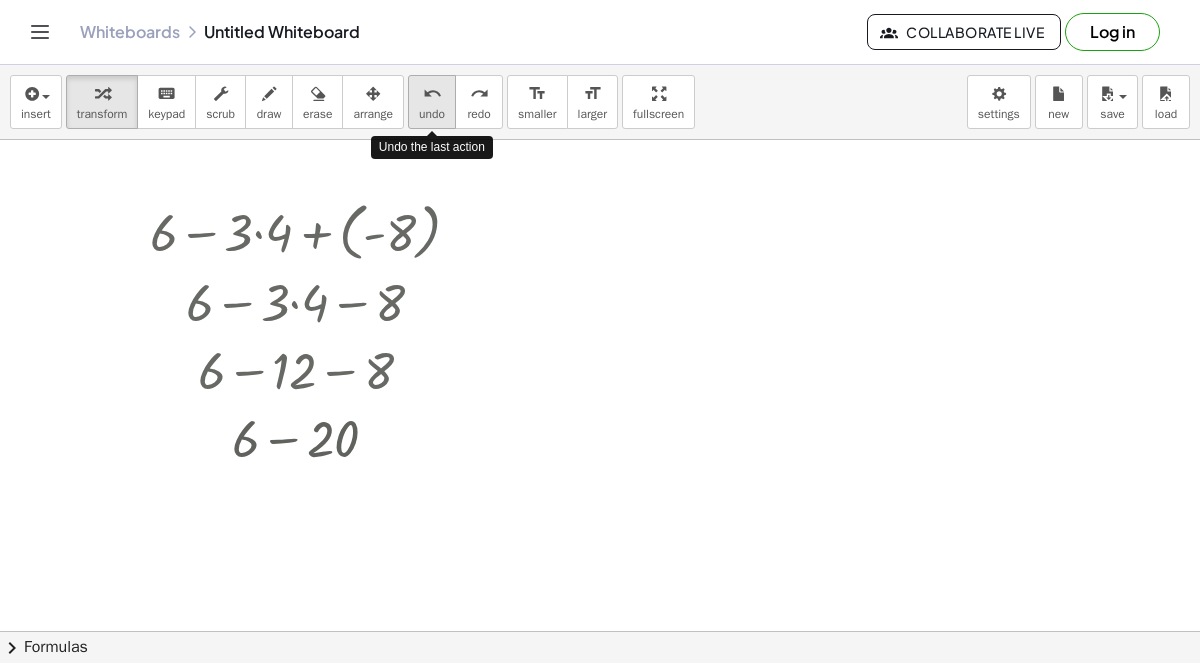 click on "undo" at bounding box center (432, 94) 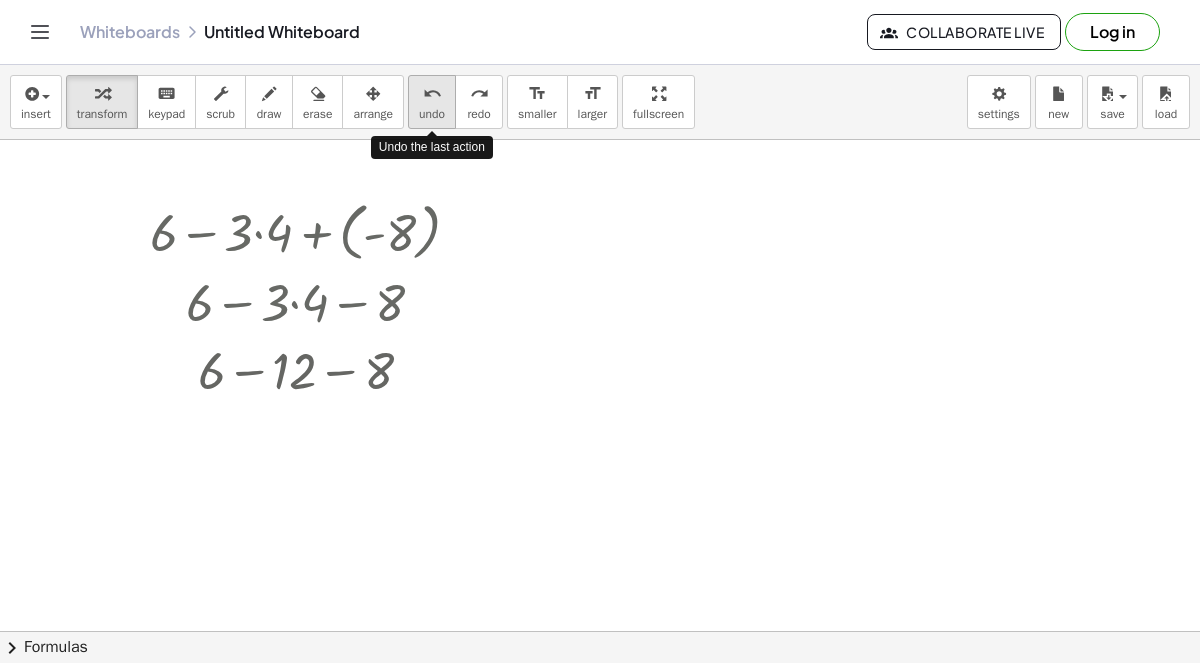click on "undo" at bounding box center (432, 94) 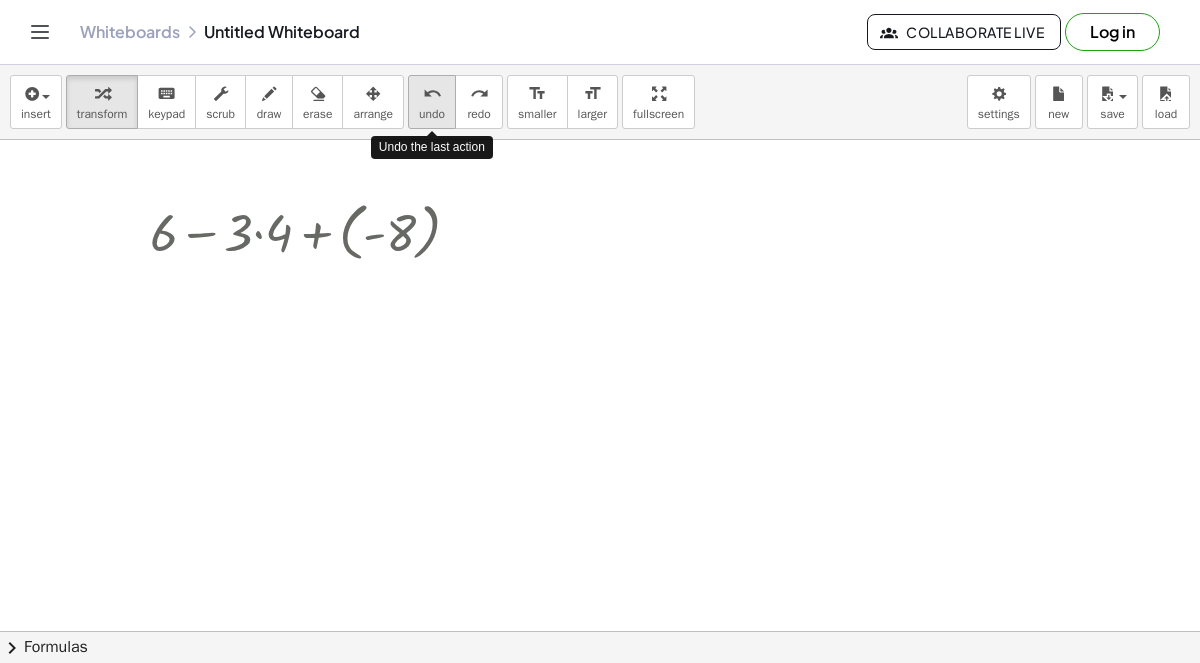 click on "undo" at bounding box center (432, 94) 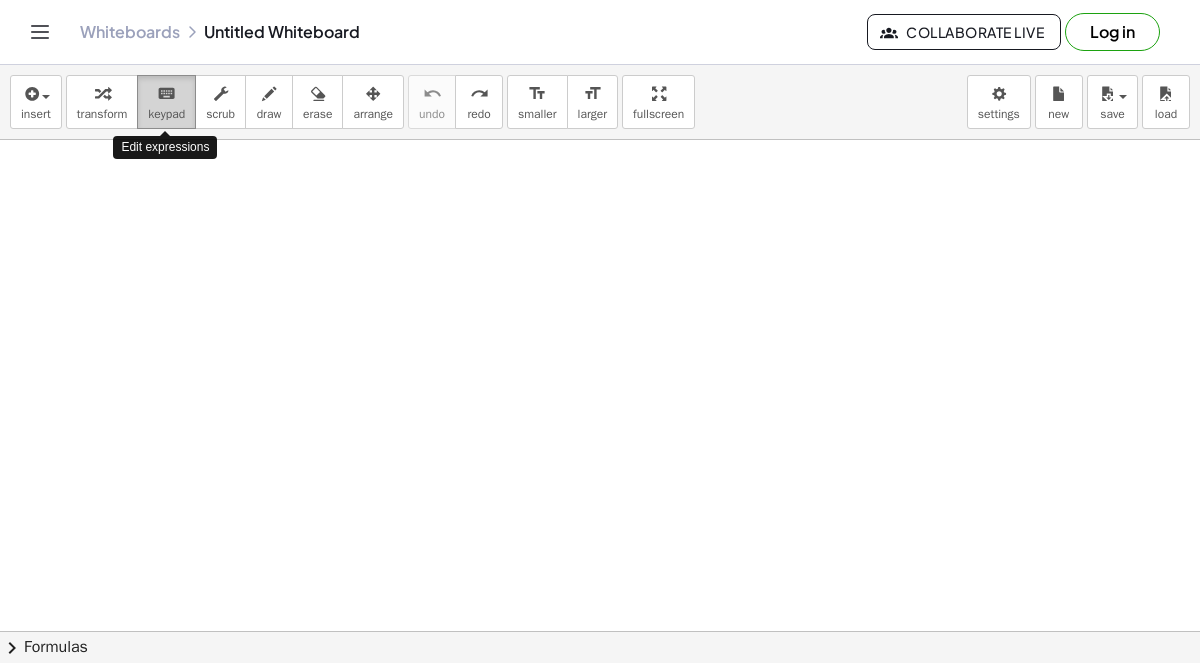 click on "keyboard" at bounding box center (166, 94) 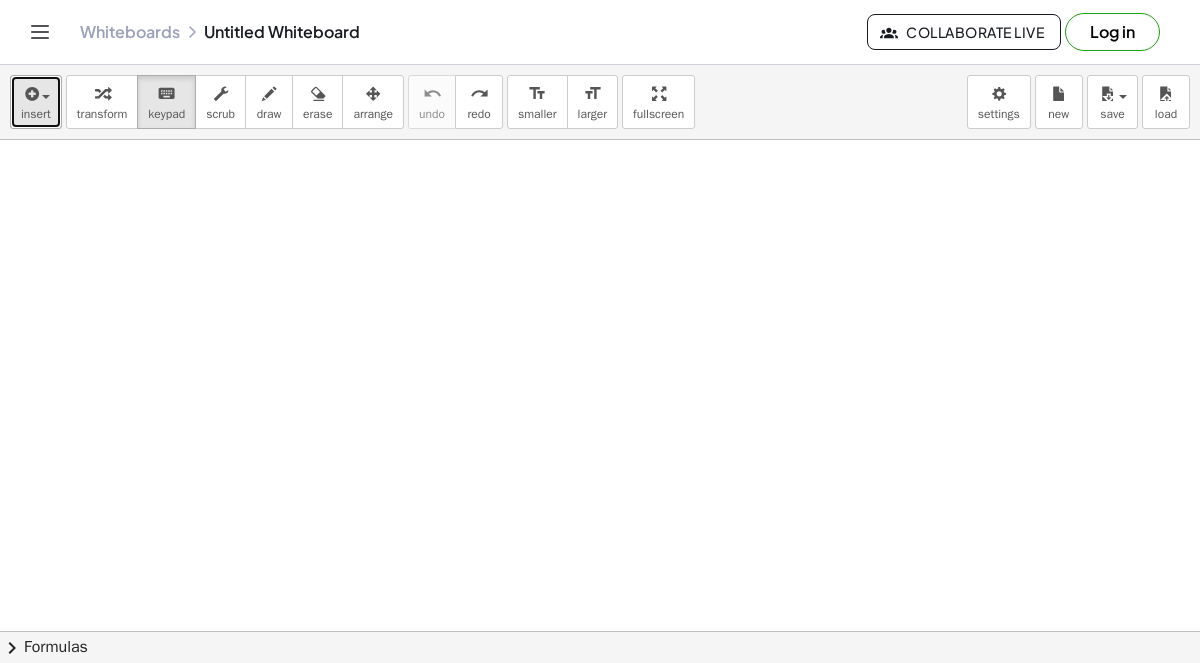 click at bounding box center [36, 93] 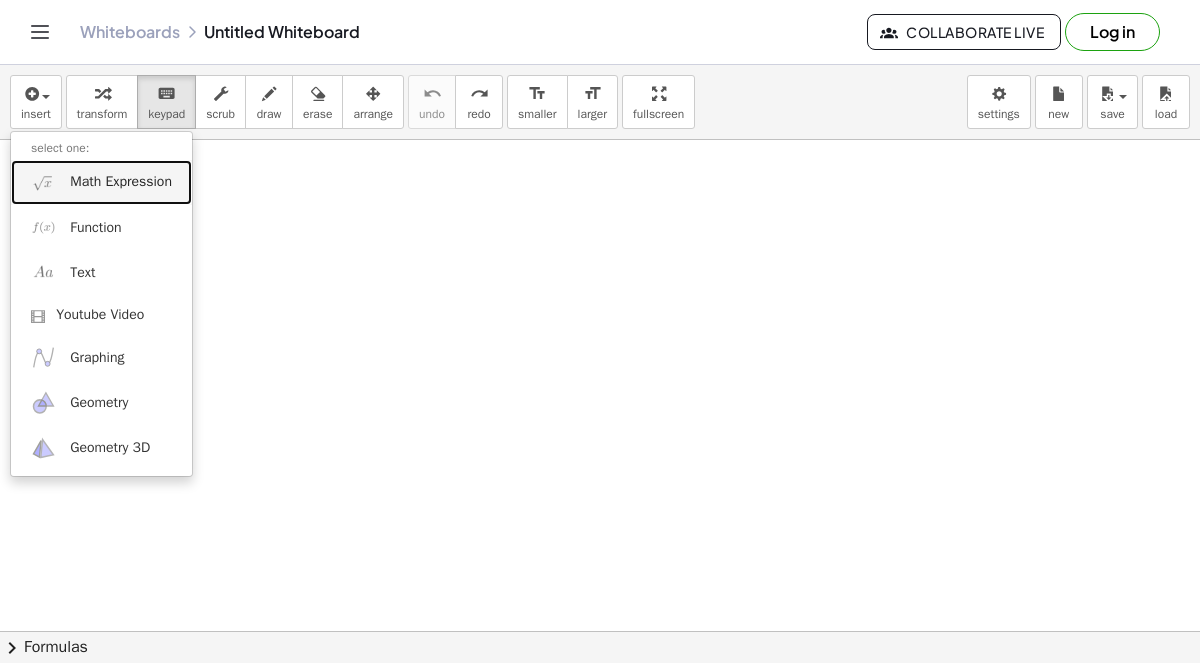 click on "Math Expression" at bounding box center (101, 182) 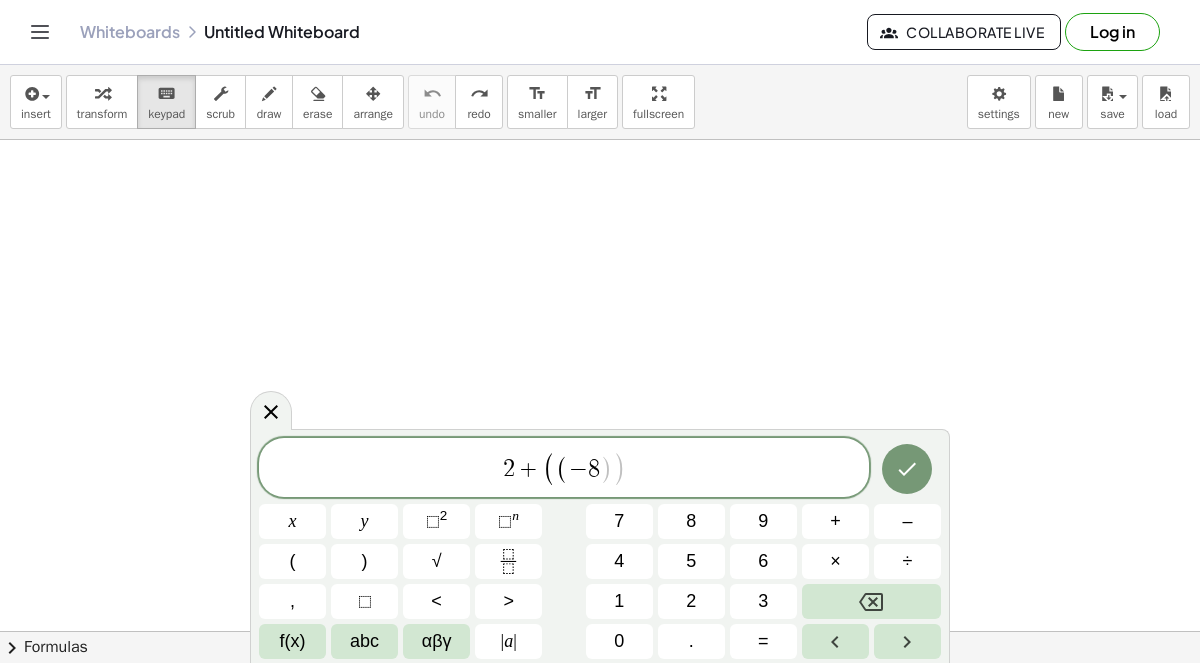 click on "×" at bounding box center (835, 561) 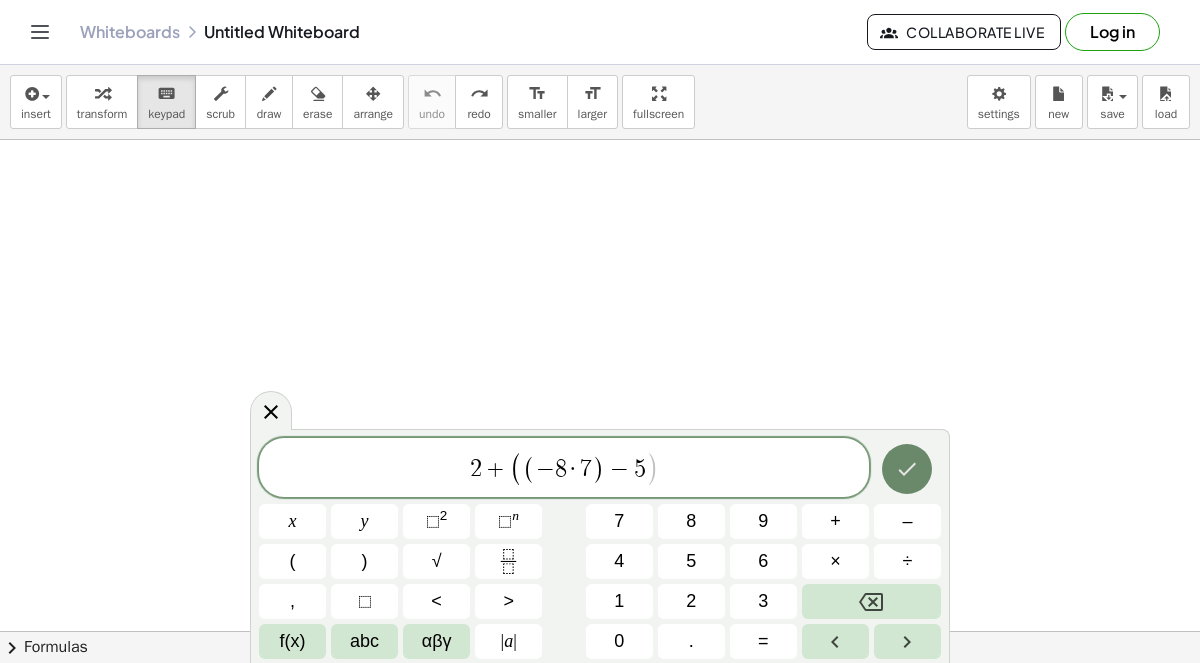 click at bounding box center (907, 469) 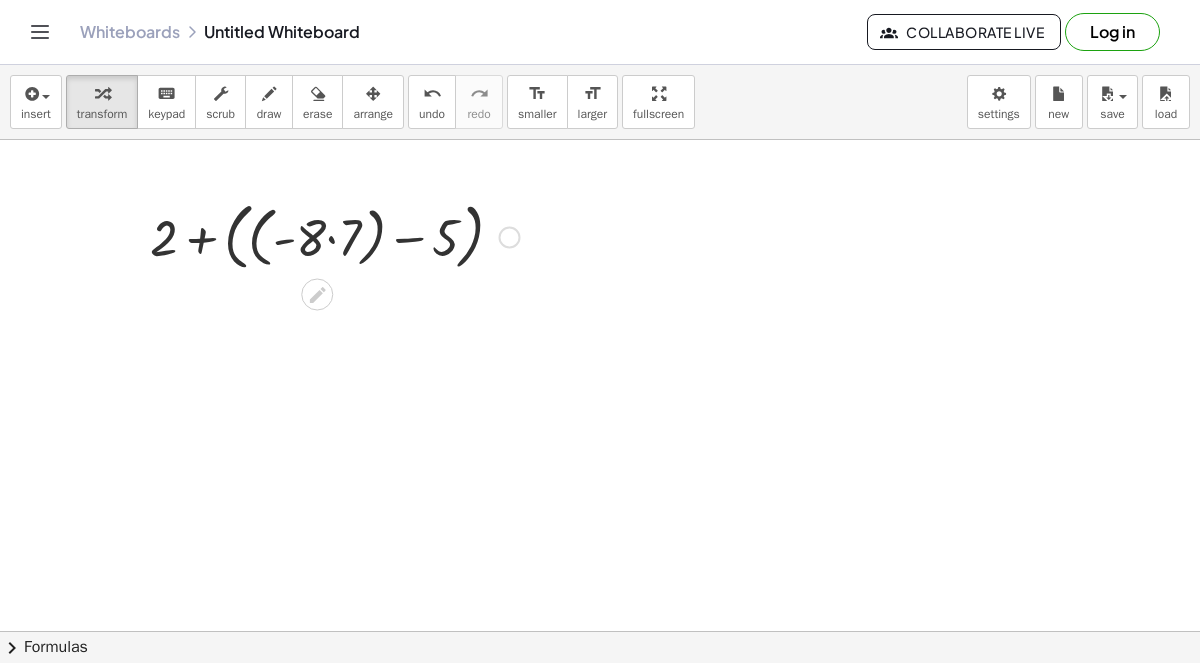 click at bounding box center (335, 235) 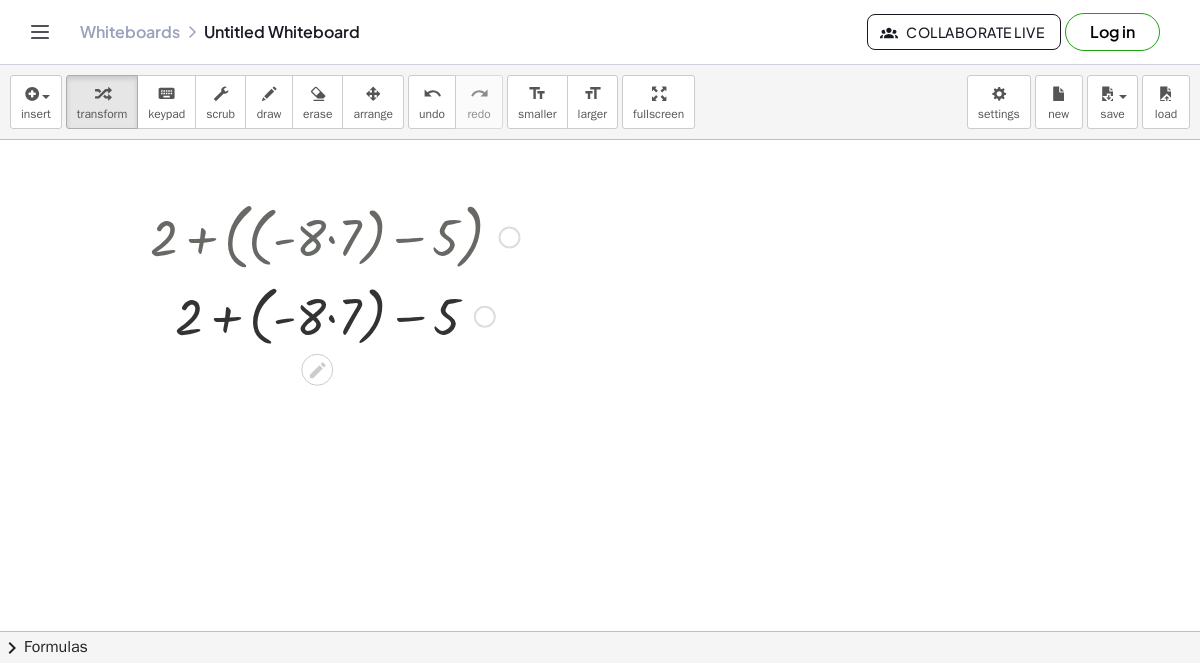 click at bounding box center (335, 315) 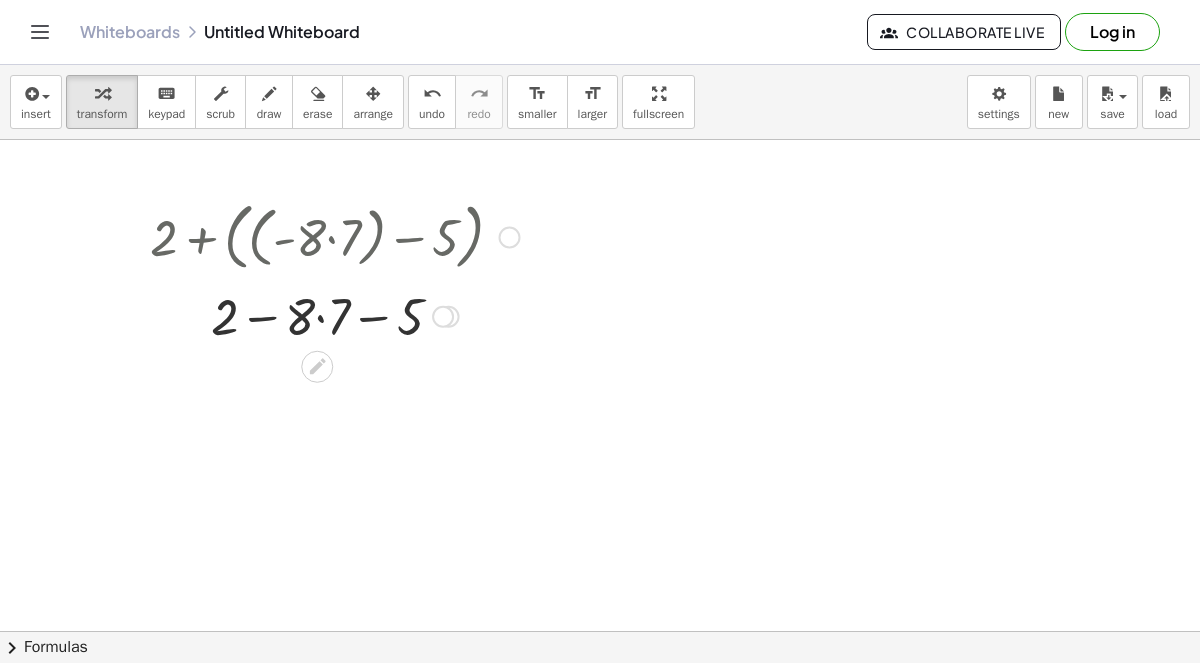 click at bounding box center (335, 314) 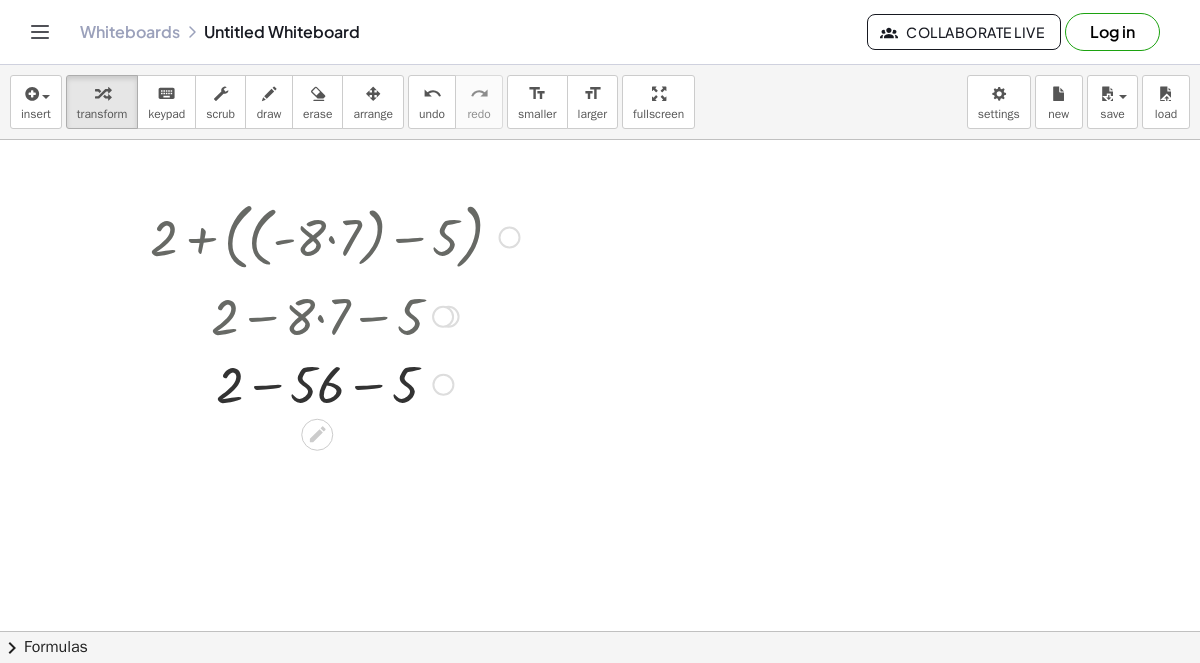 click at bounding box center (335, 382) 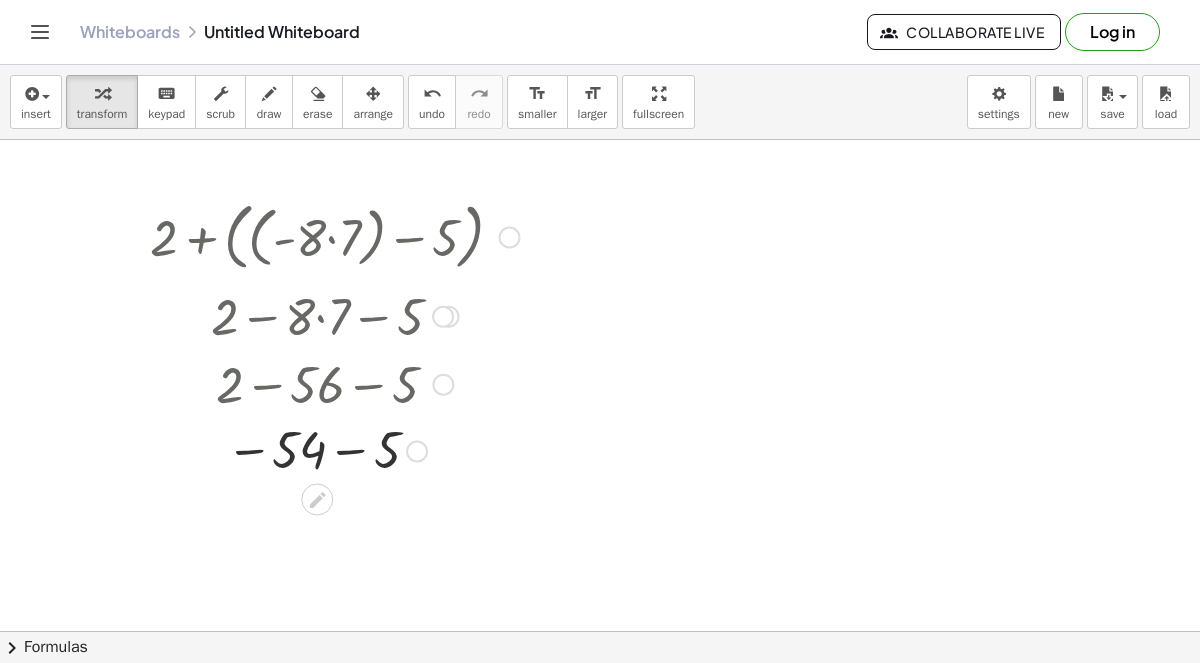 click at bounding box center (335, 449) 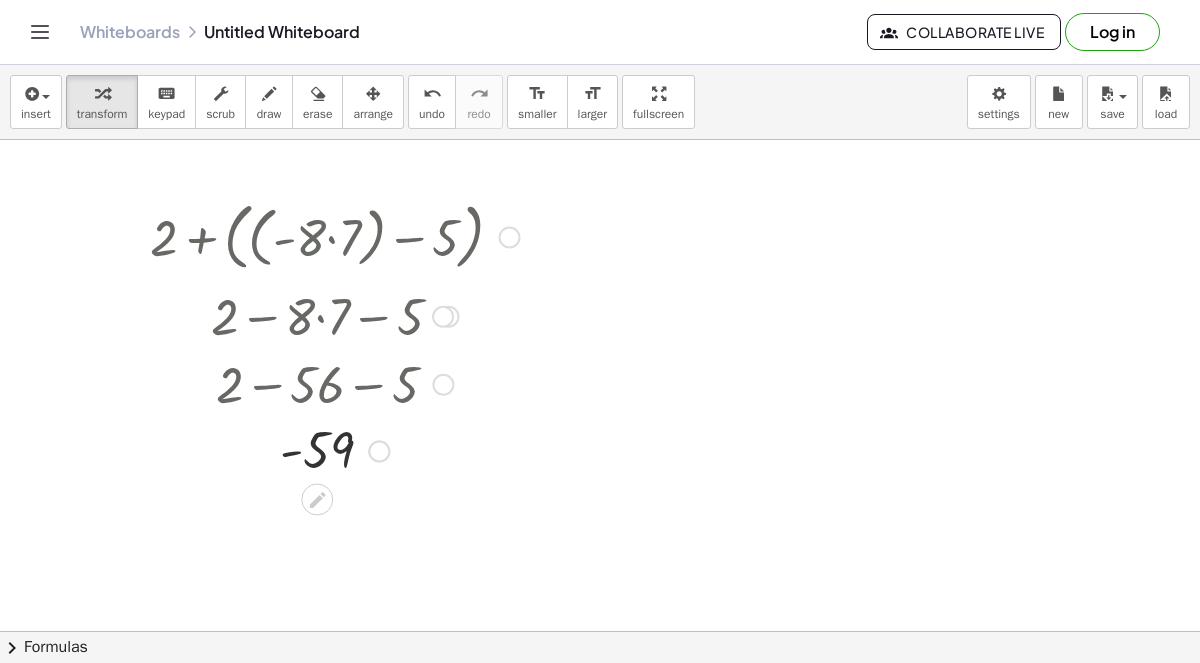 click at bounding box center [379, 451] 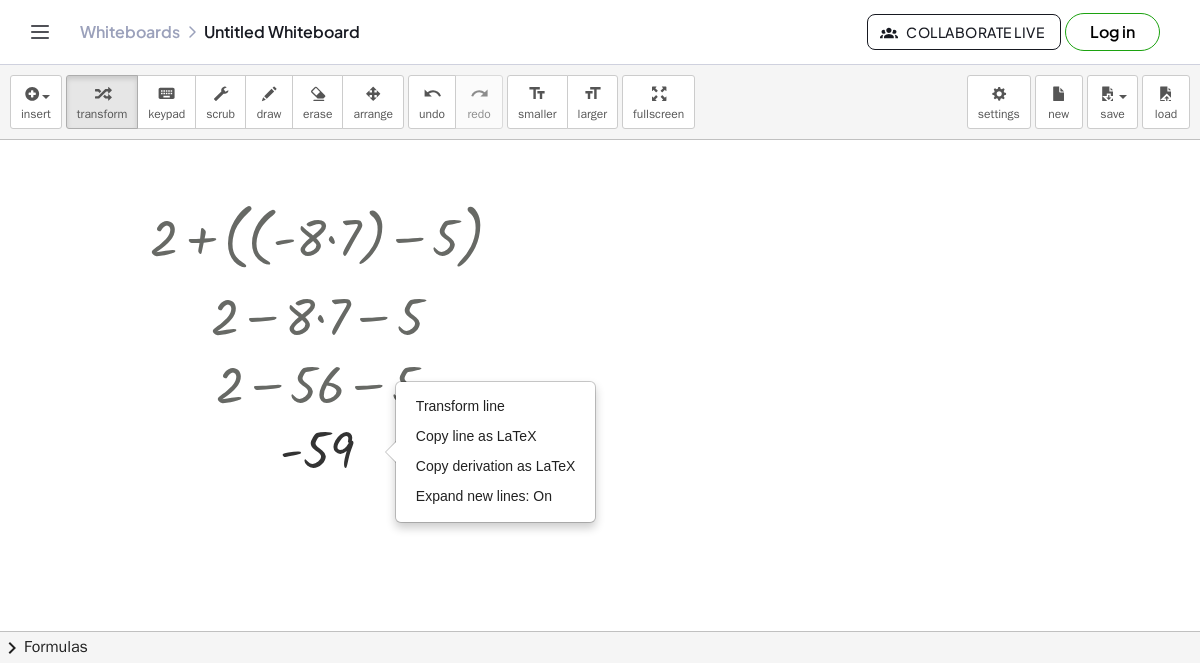 click at bounding box center (600, 632) 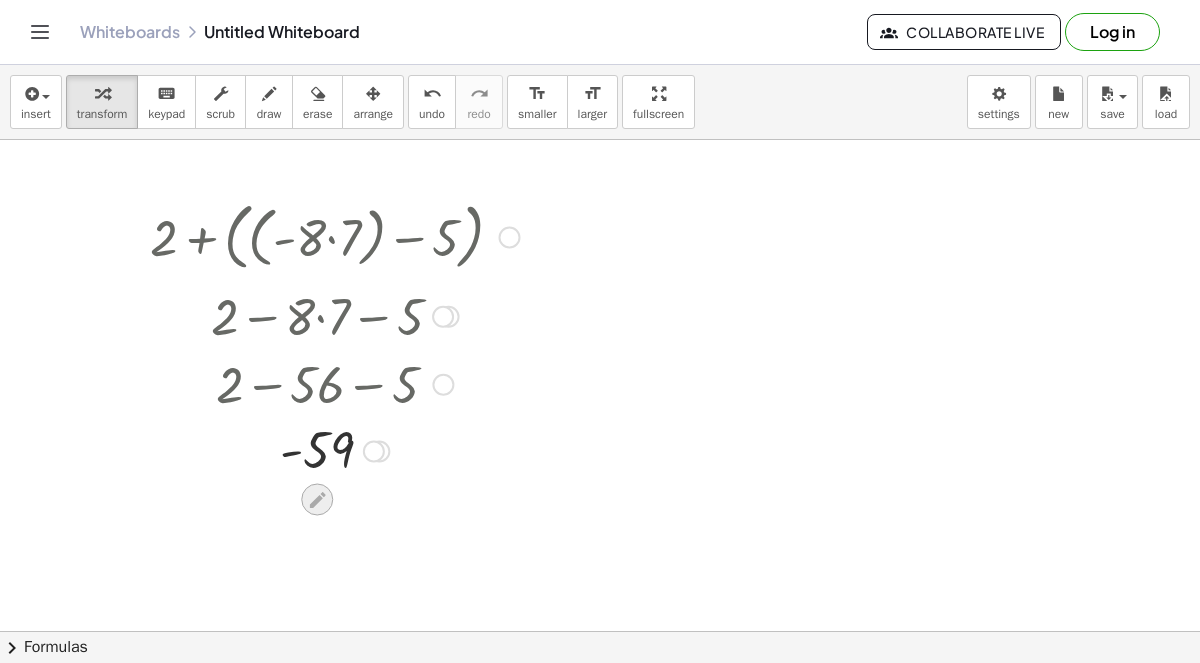 click 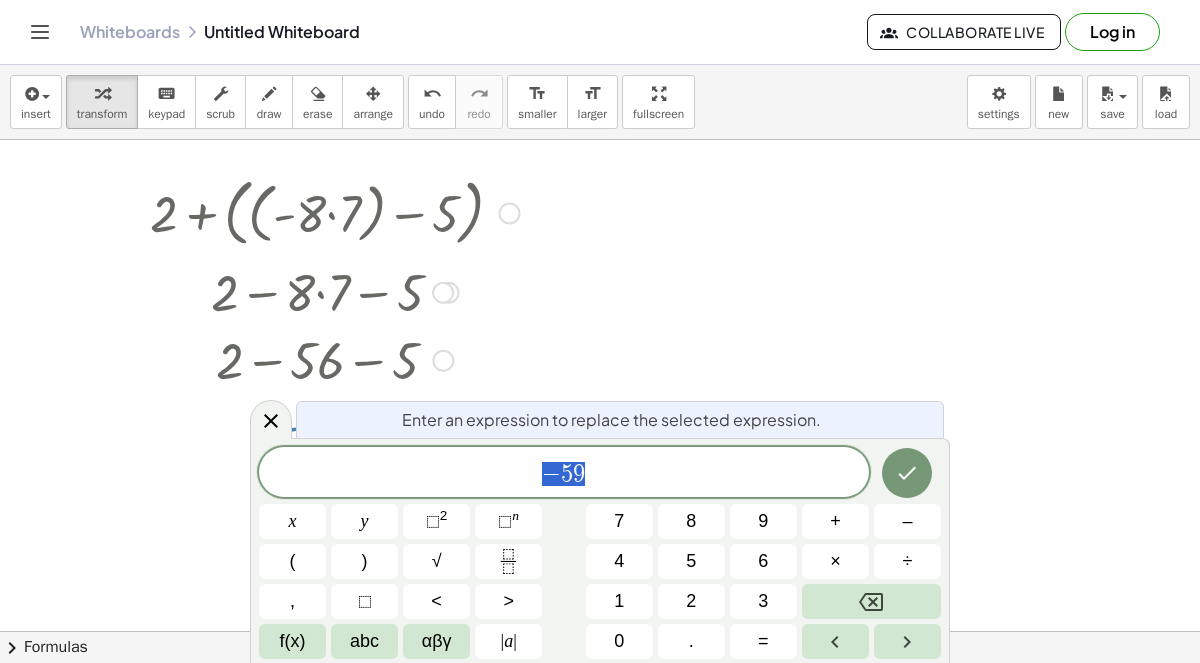 scroll, scrollTop: 38, scrollLeft: 0, axis: vertical 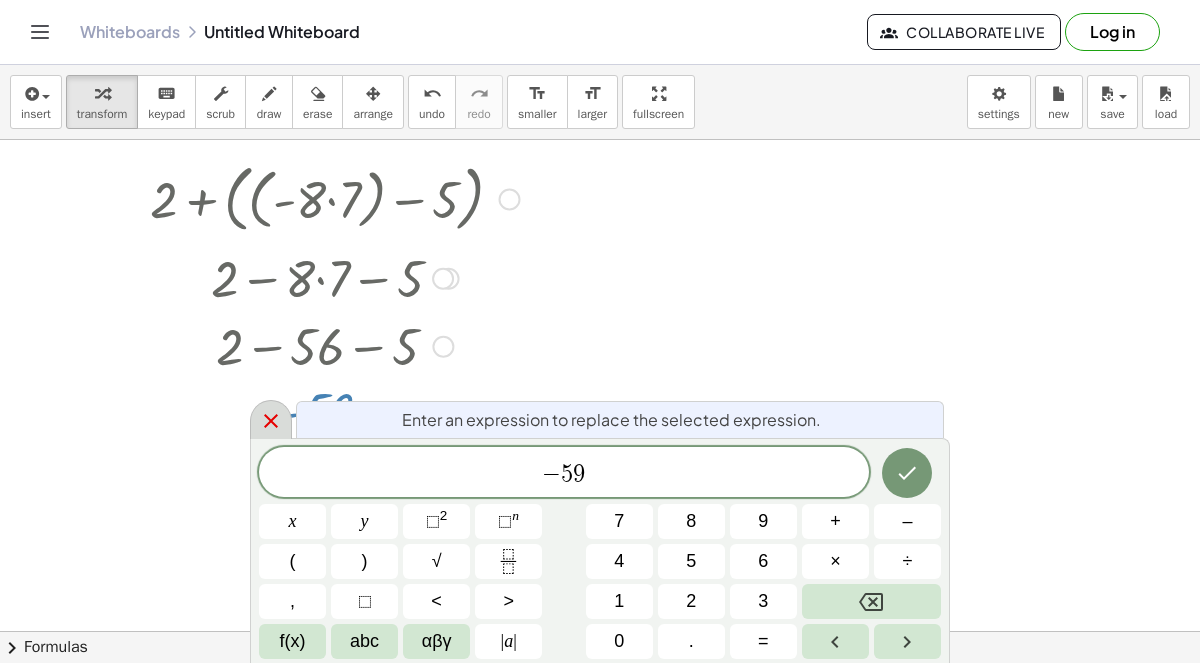 click 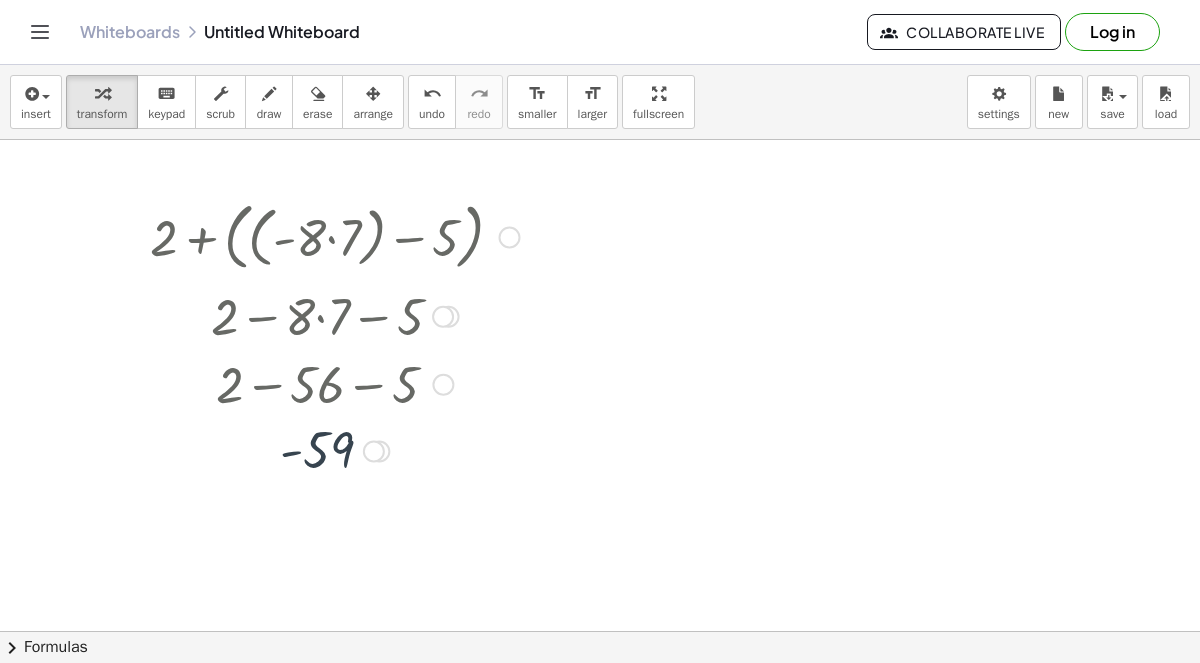 scroll, scrollTop: 0, scrollLeft: 0, axis: both 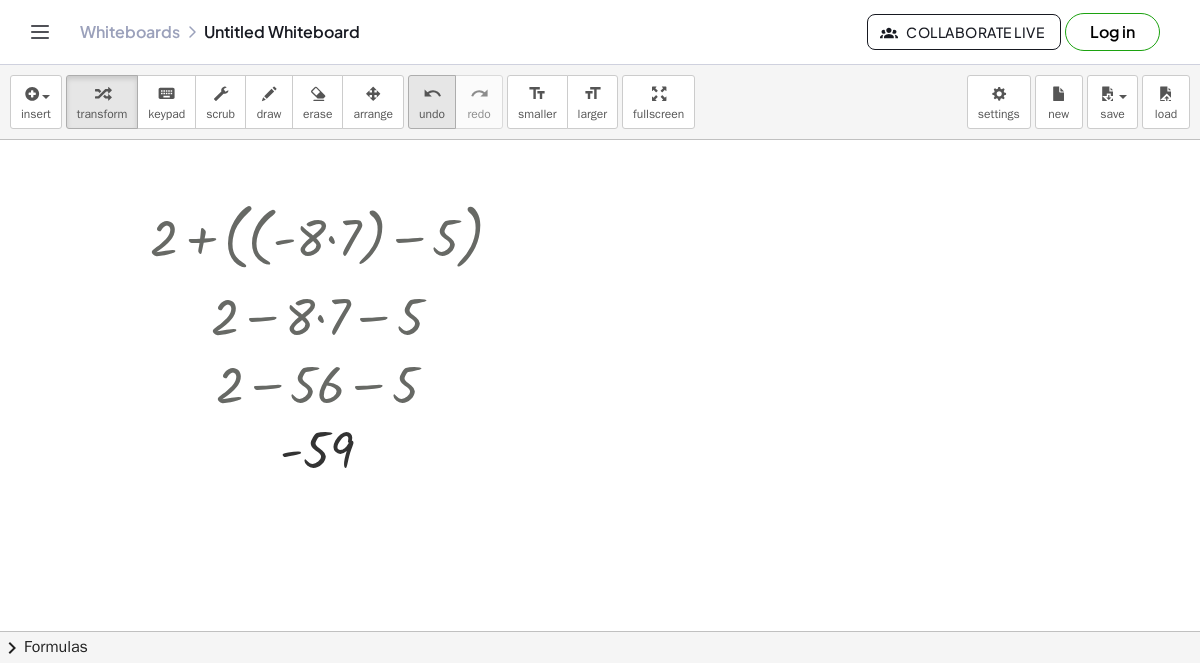 click on "undo" at bounding box center (432, 93) 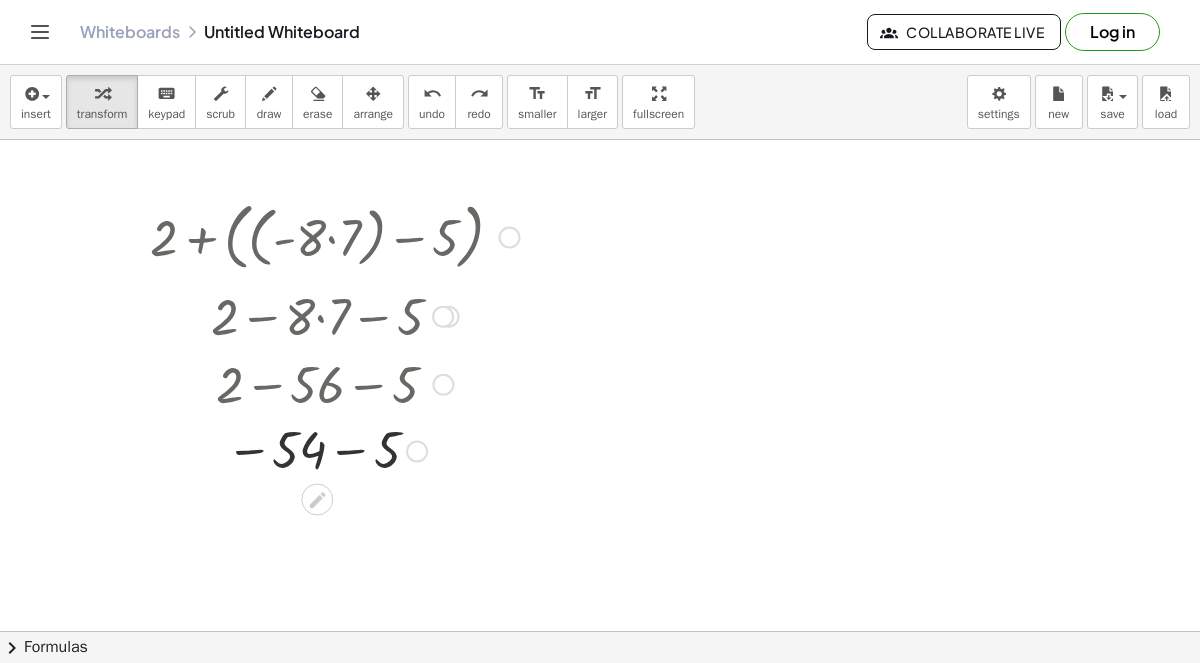 click at bounding box center [335, 449] 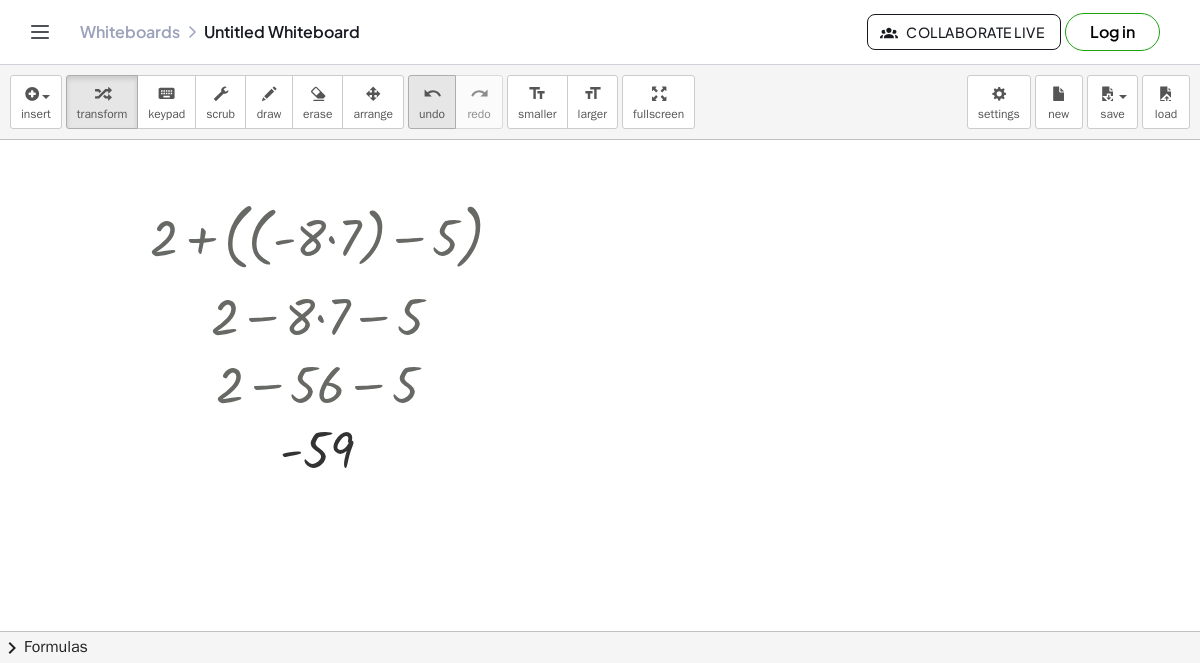 click on "undo" at bounding box center (432, 114) 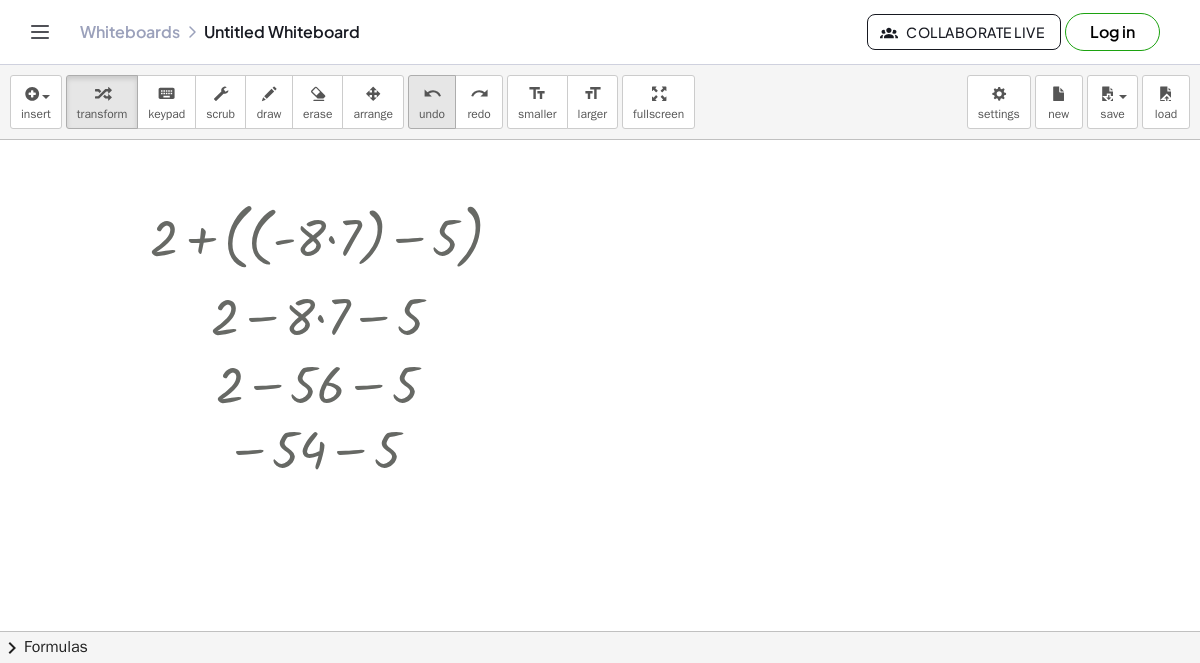 click on "undo" at bounding box center (432, 114) 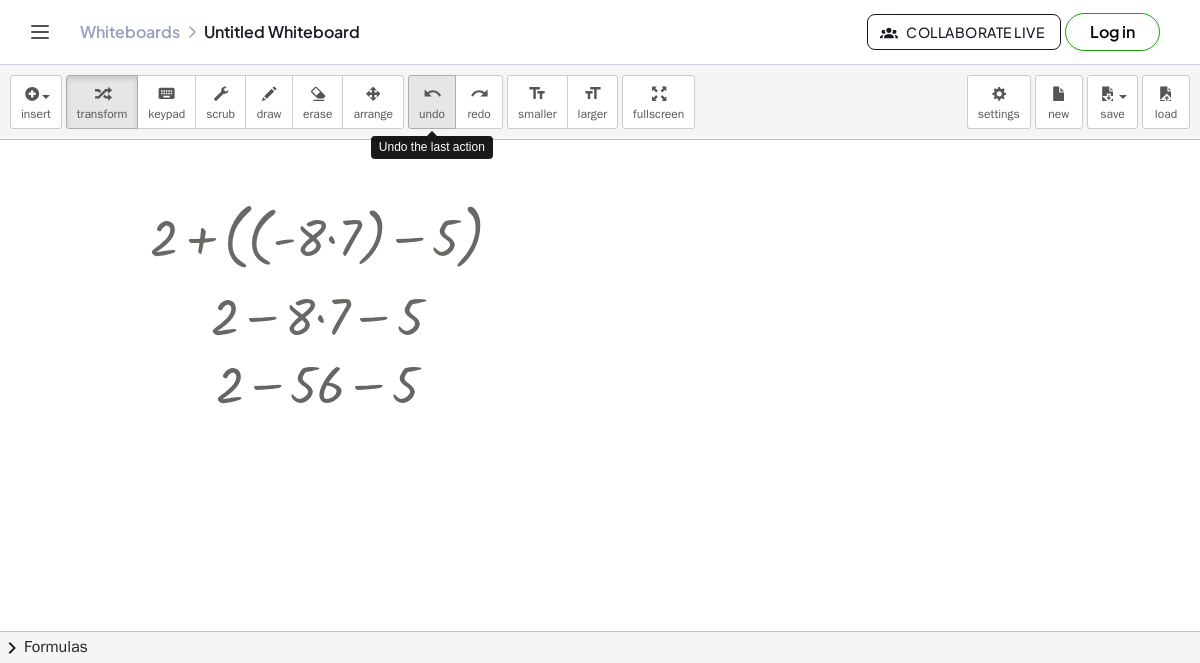 click on "undo" at bounding box center (432, 114) 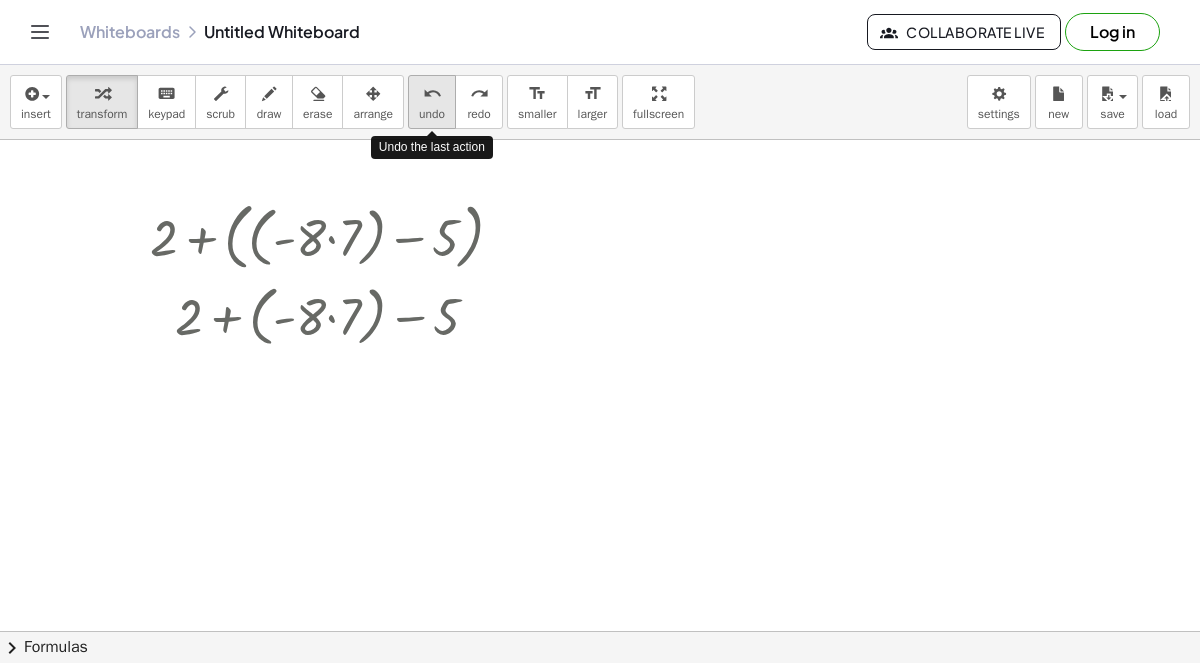 click on "undo" at bounding box center (432, 114) 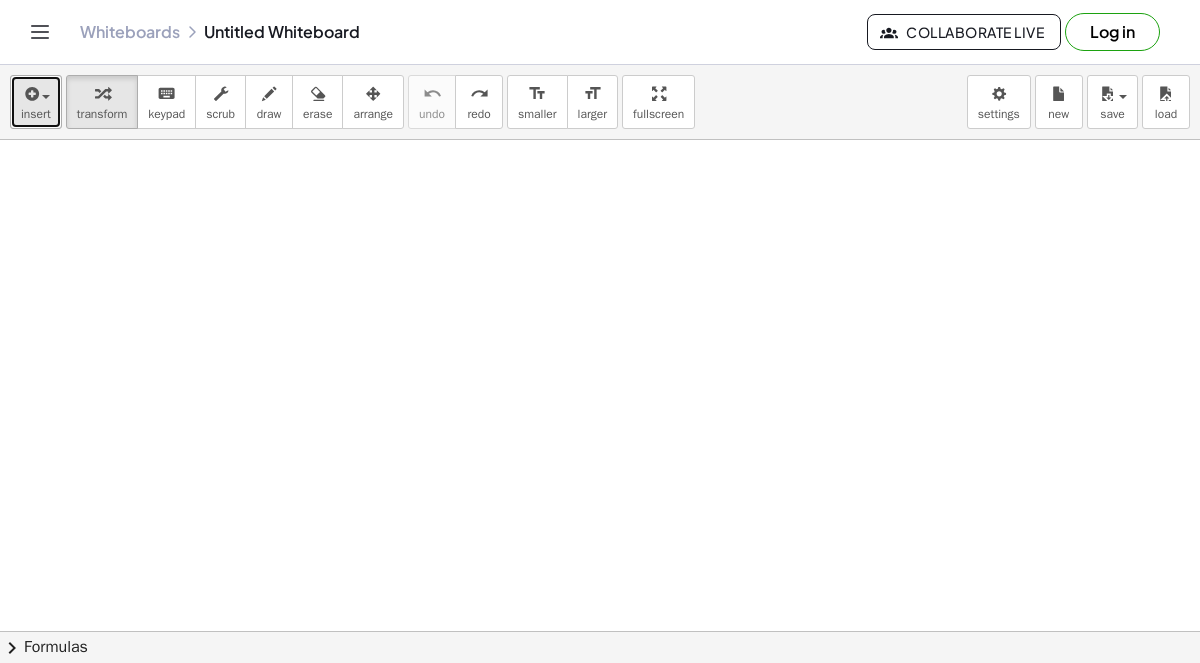 click at bounding box center [30, 94] 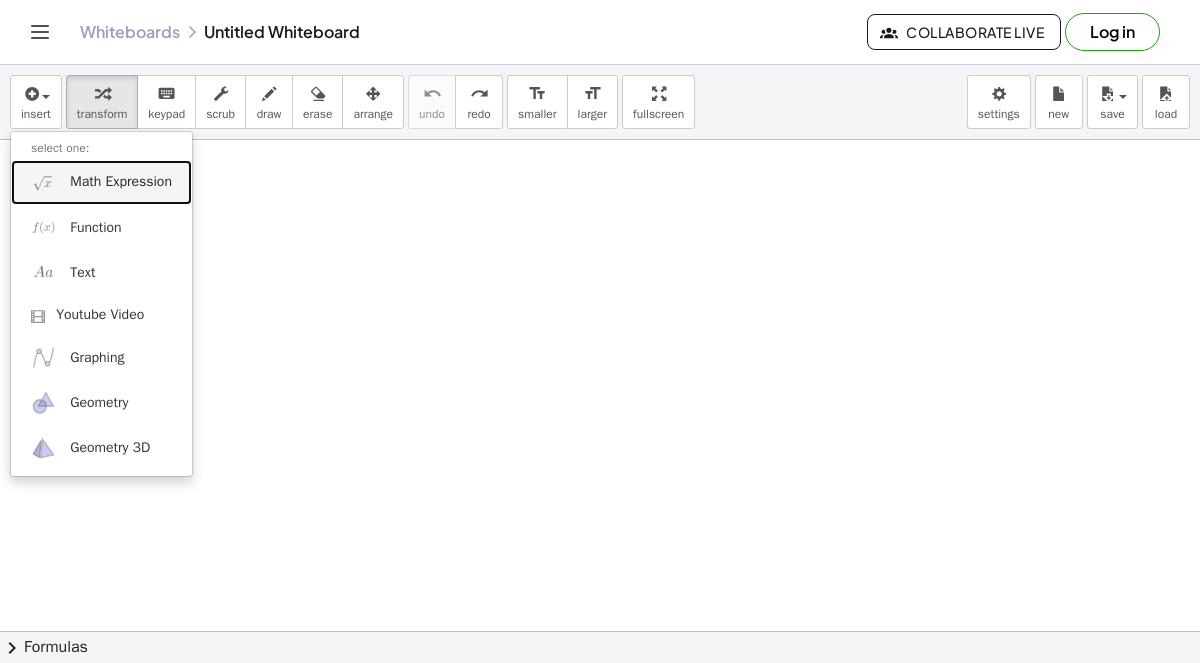 click on "Math Expression" at bounding box center (121, 182) 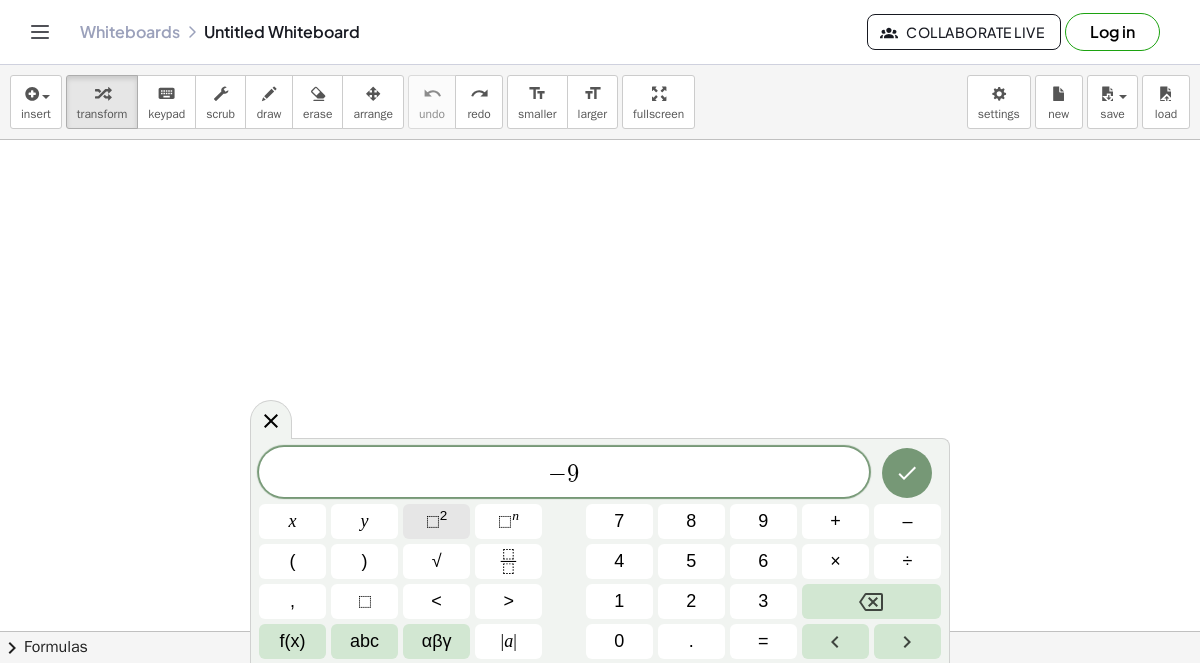 click on "⬚ 2" 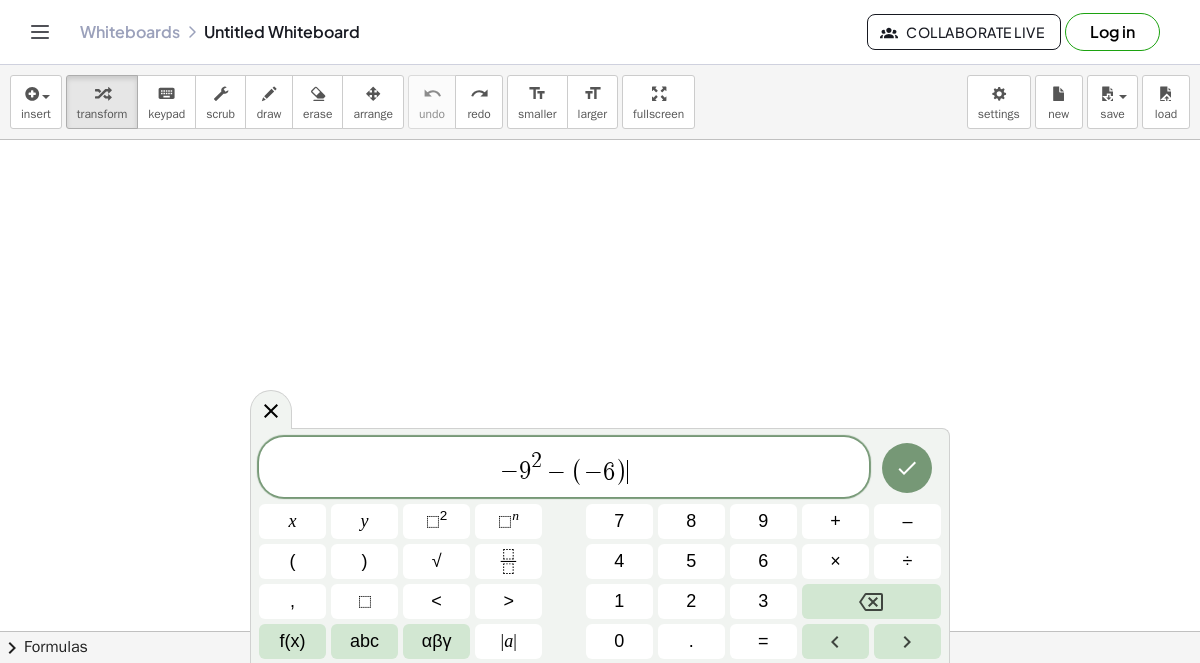 click on "×" at bounding box center [835, 561] 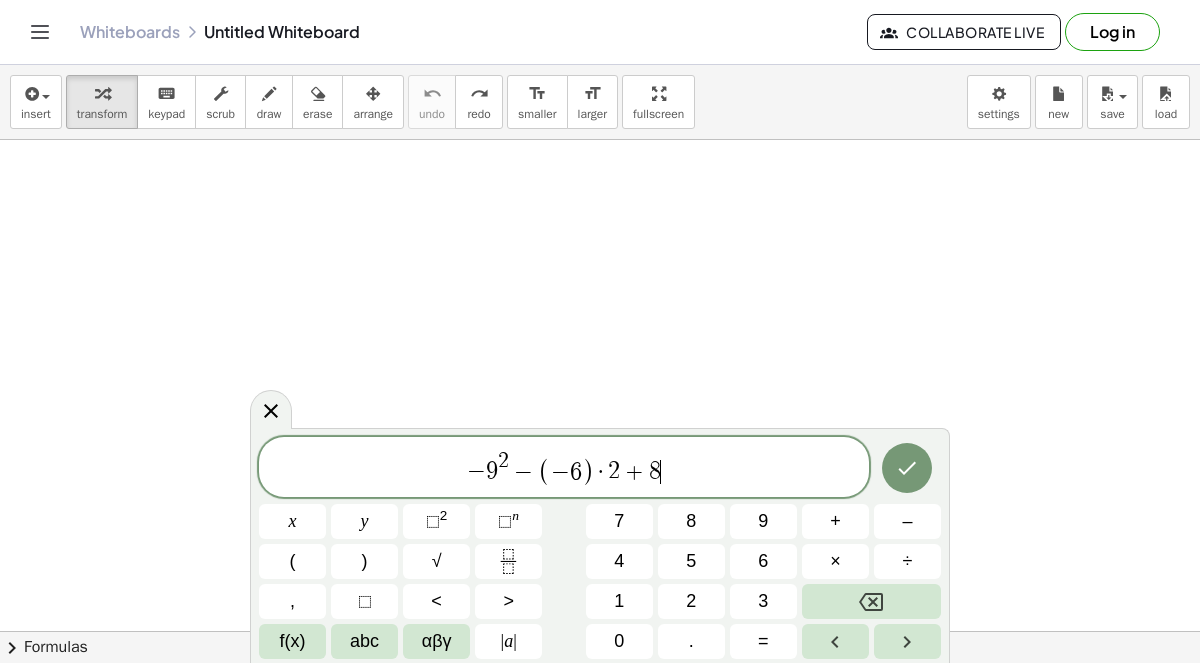 click on "⬚ 2" 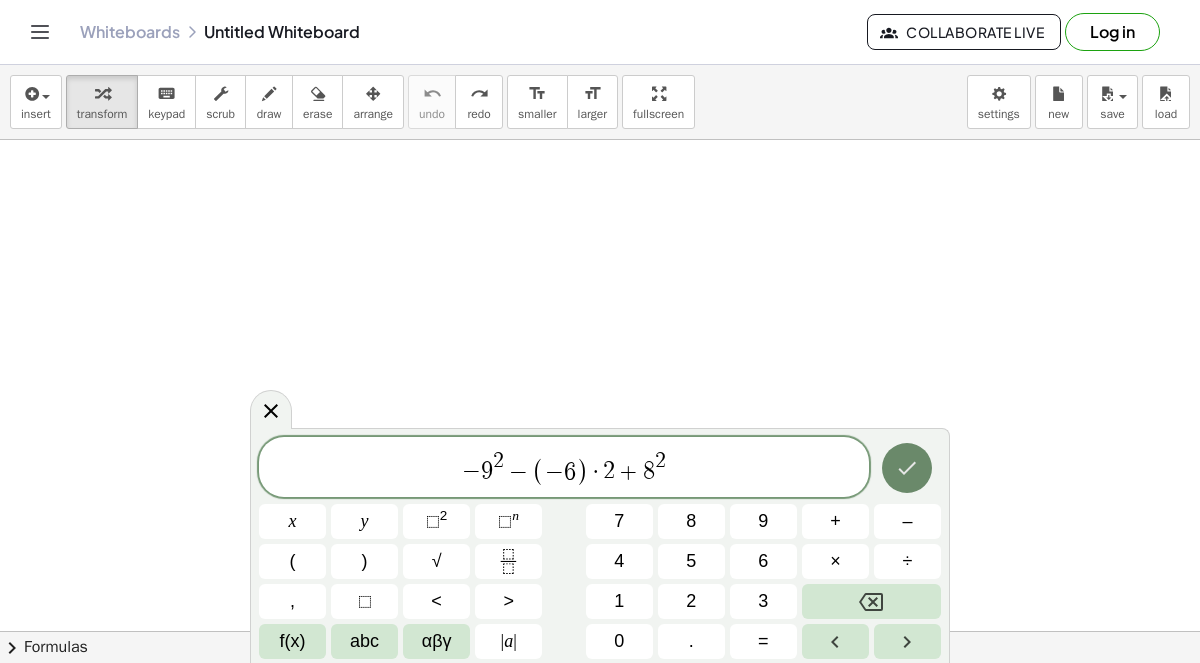 click 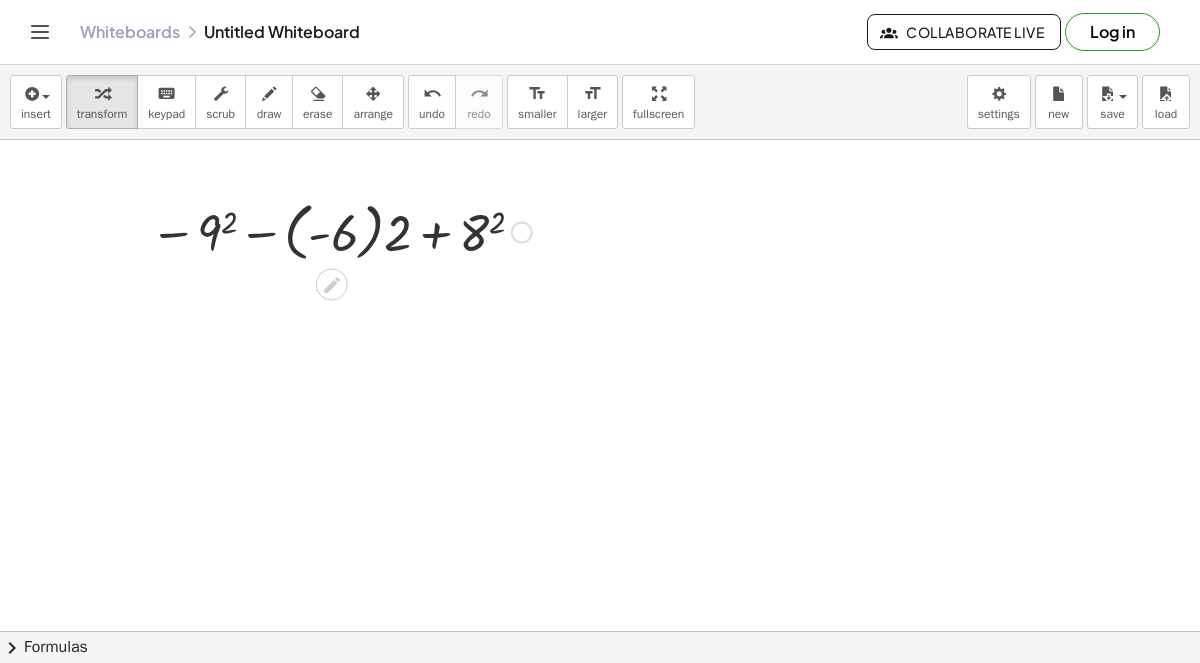 click at bounding box center (341, 230) 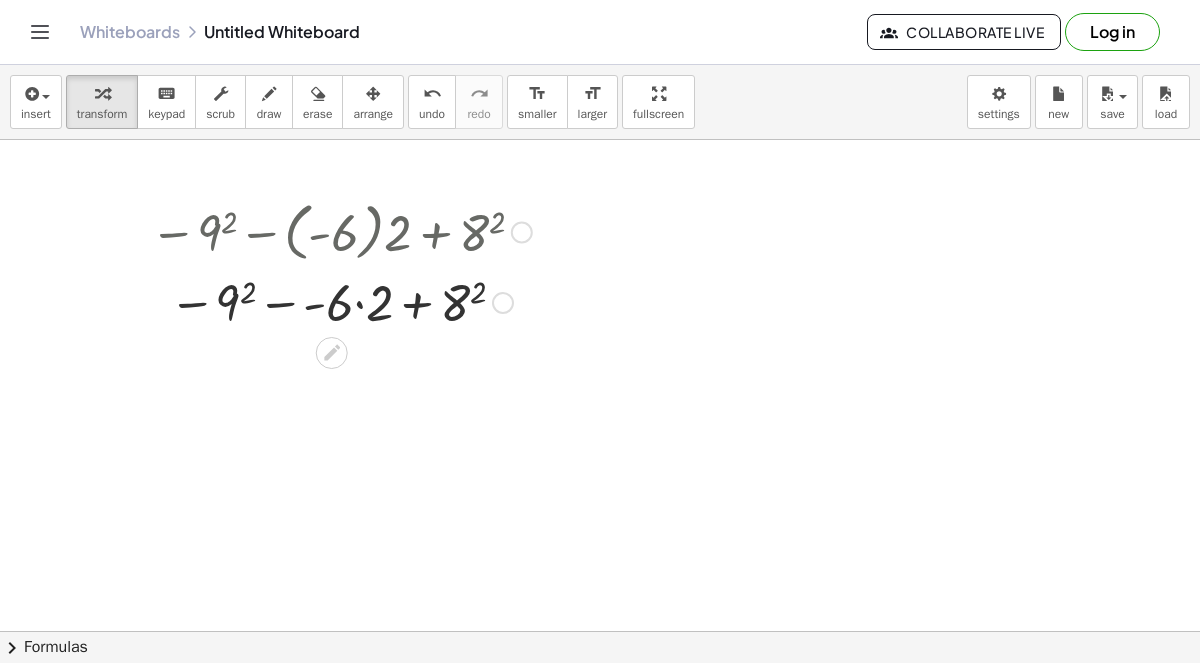 click at bounding box center (341, 301) 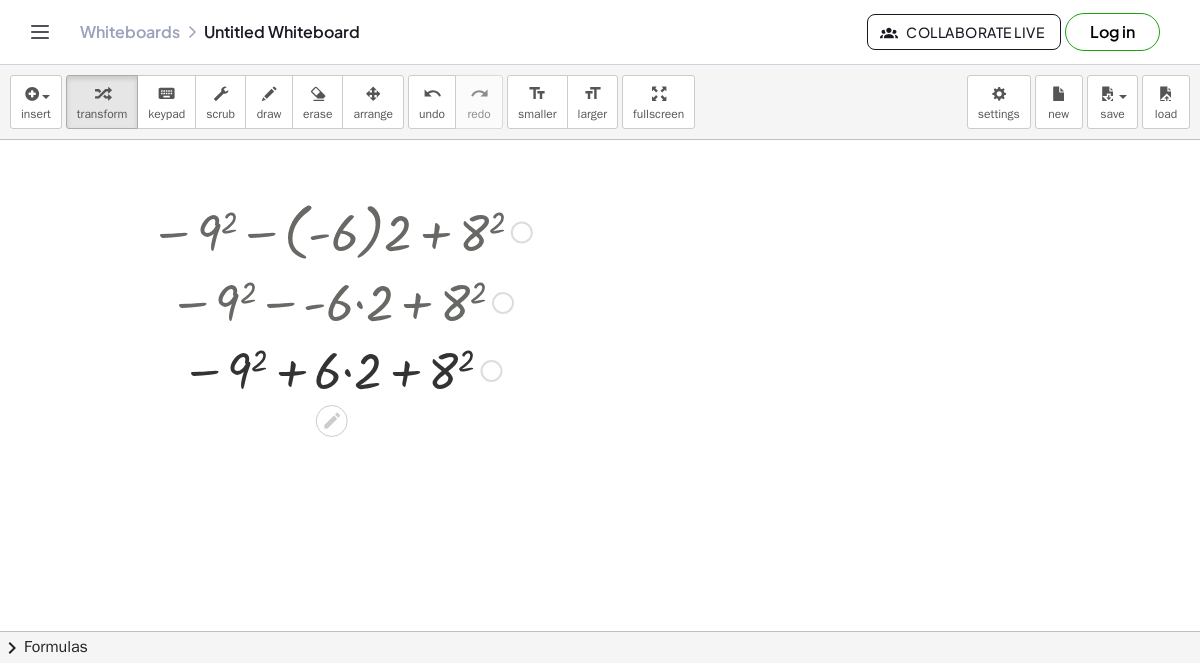 click at bounding box center [341, 369] 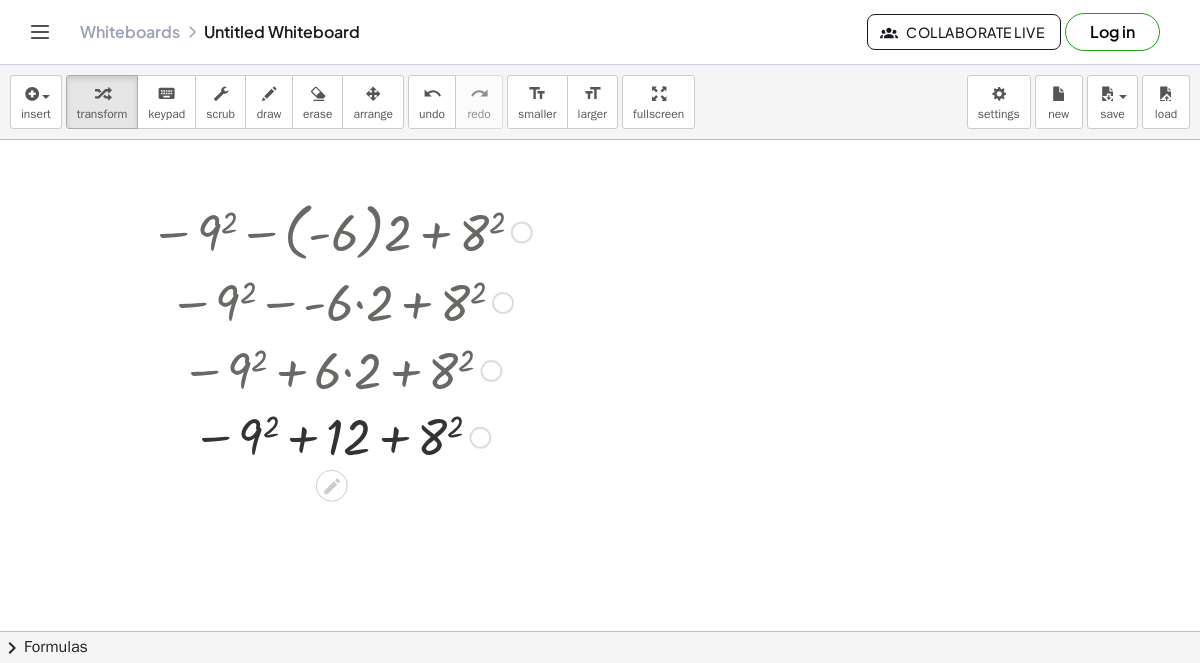 click at bounding box center (341, 436) 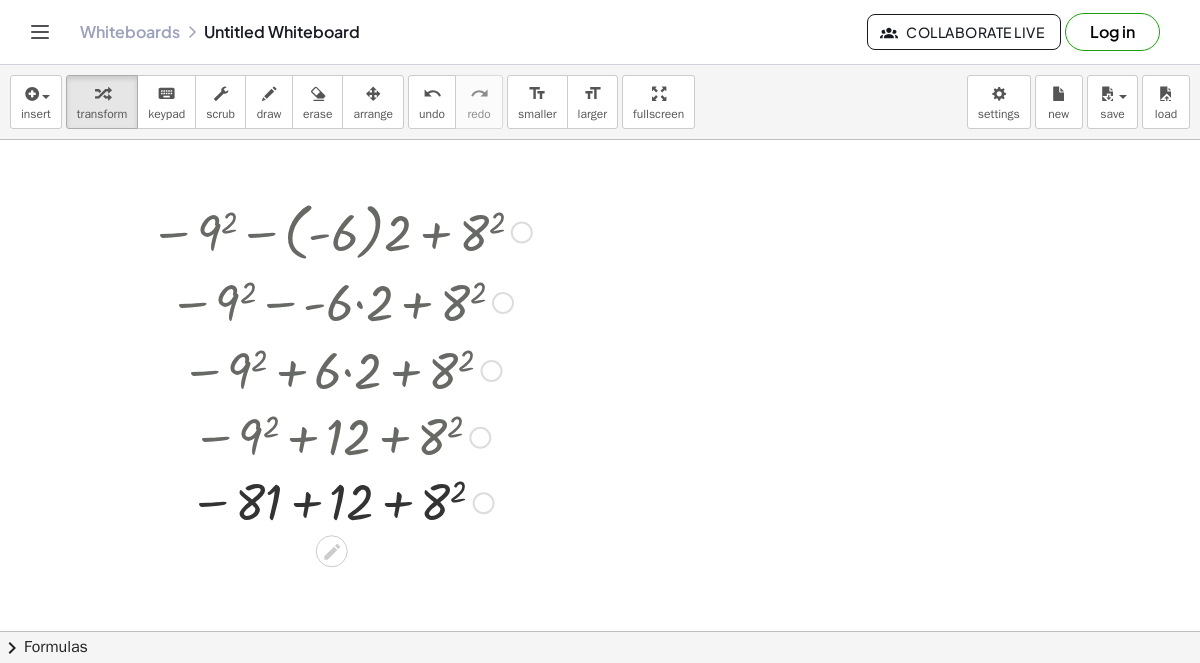 click at bounding box center (341, 501) 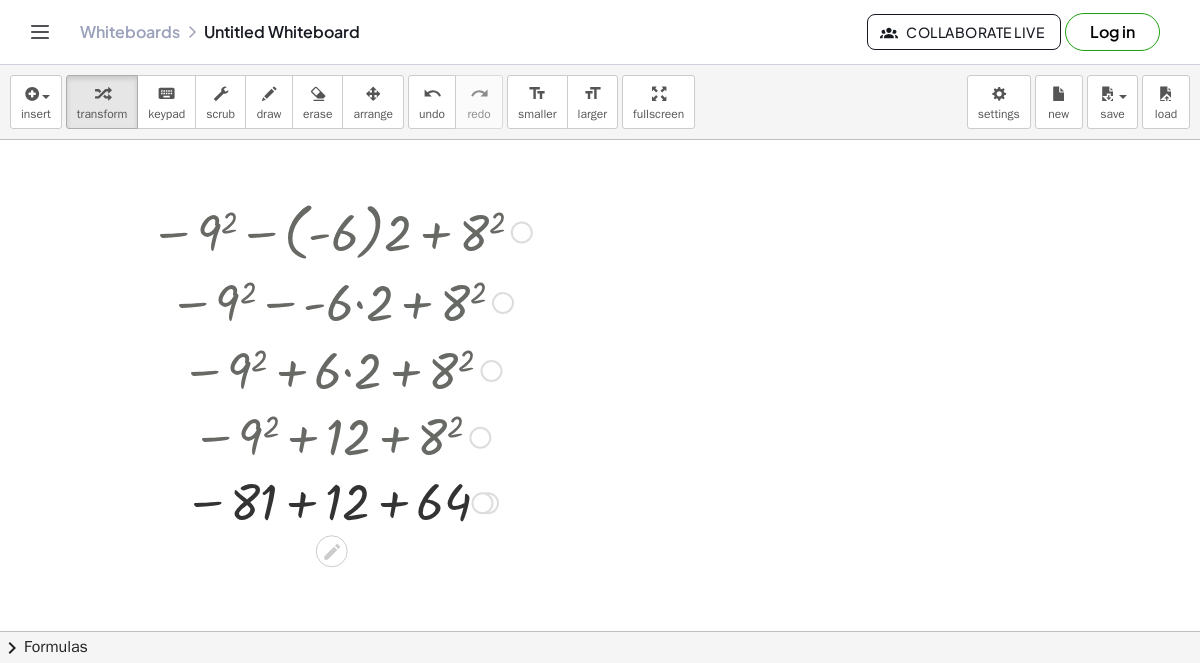 click at bounding box center (341, 501) 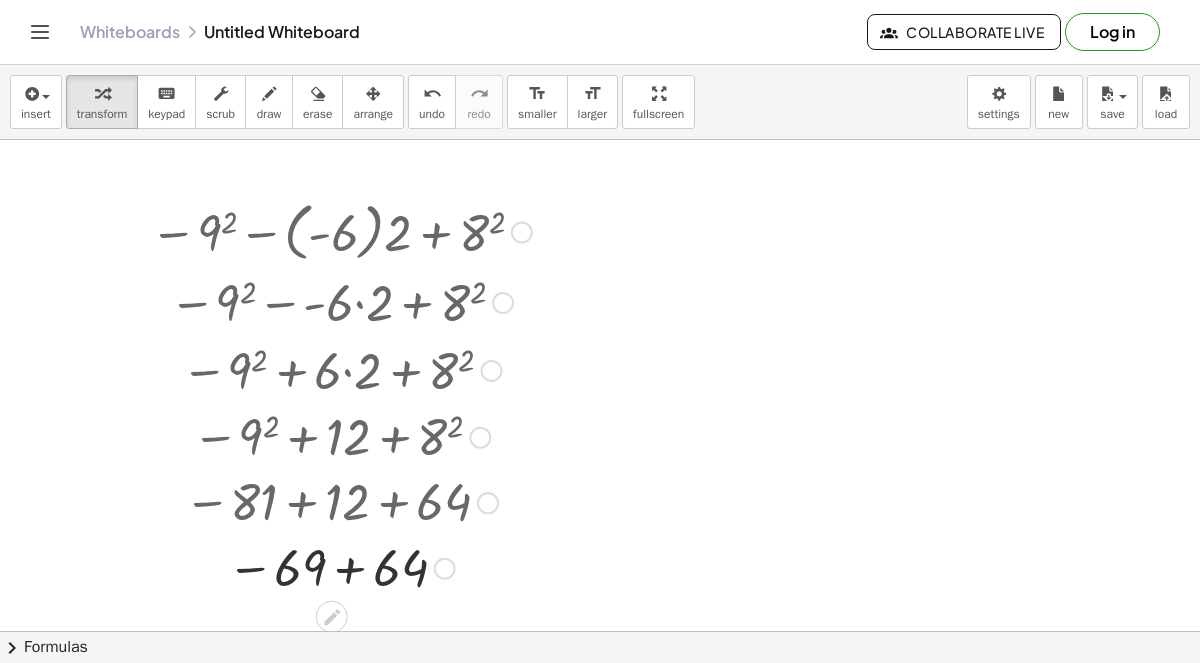 click at bounding box center (341, 567) 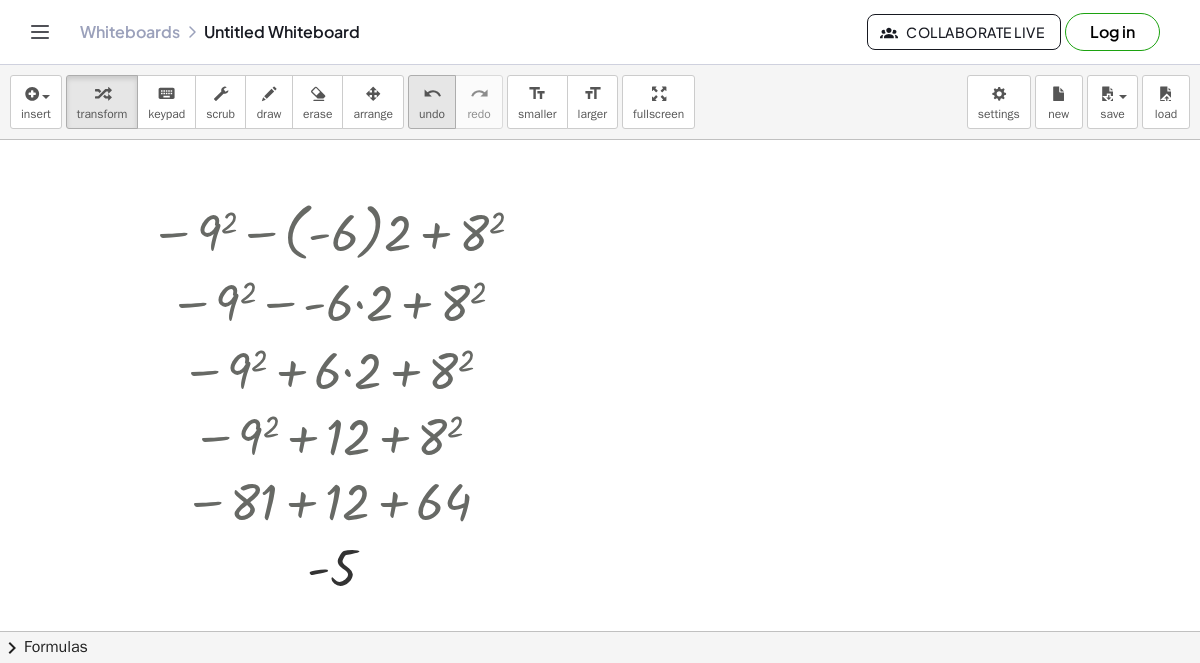 click on "undo undo" at bounding box center (432, 102) 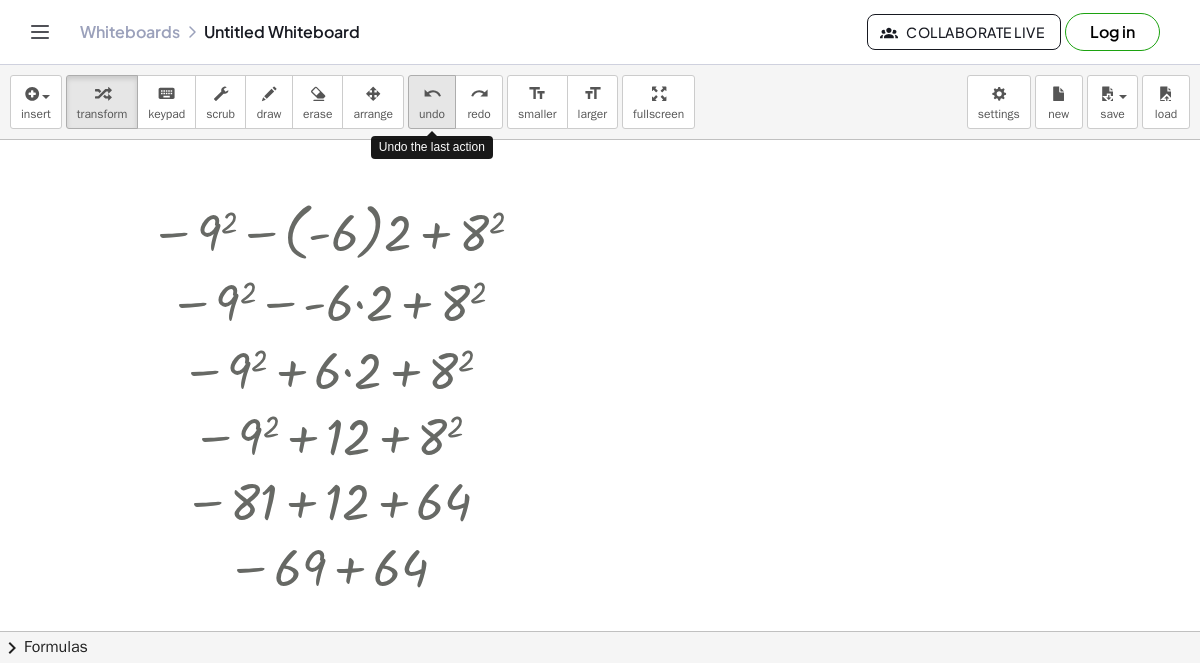 click on "undo undo" at bounding box center (432, 102) 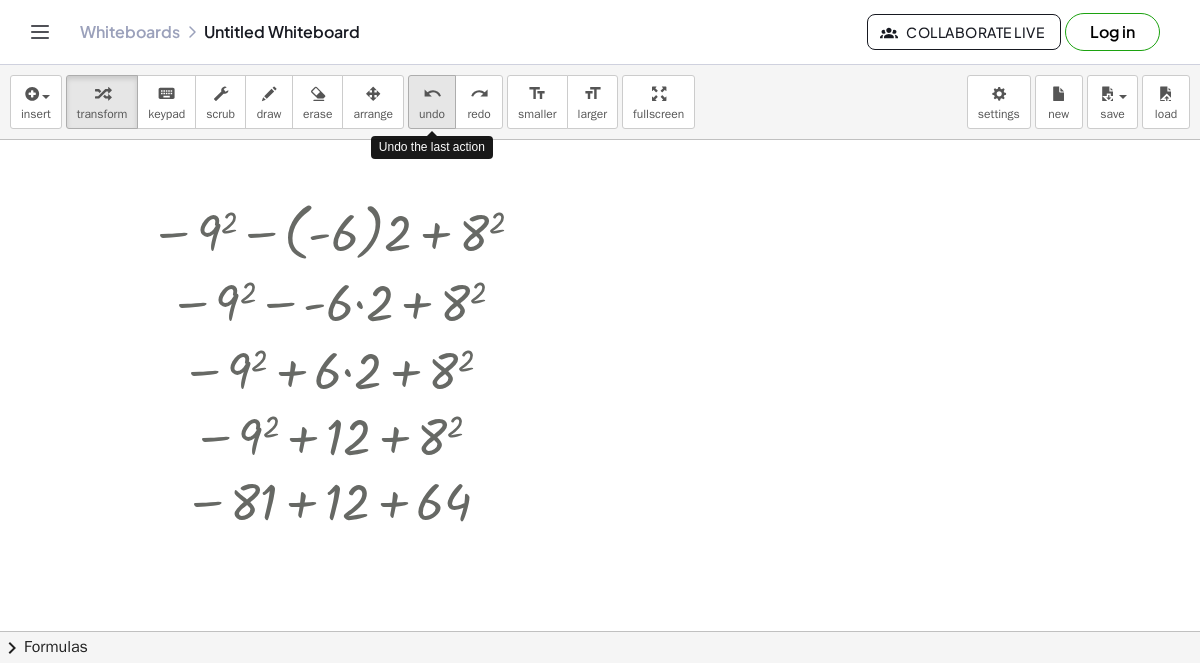 click on "undo undo" at bounding box center [432, 102] 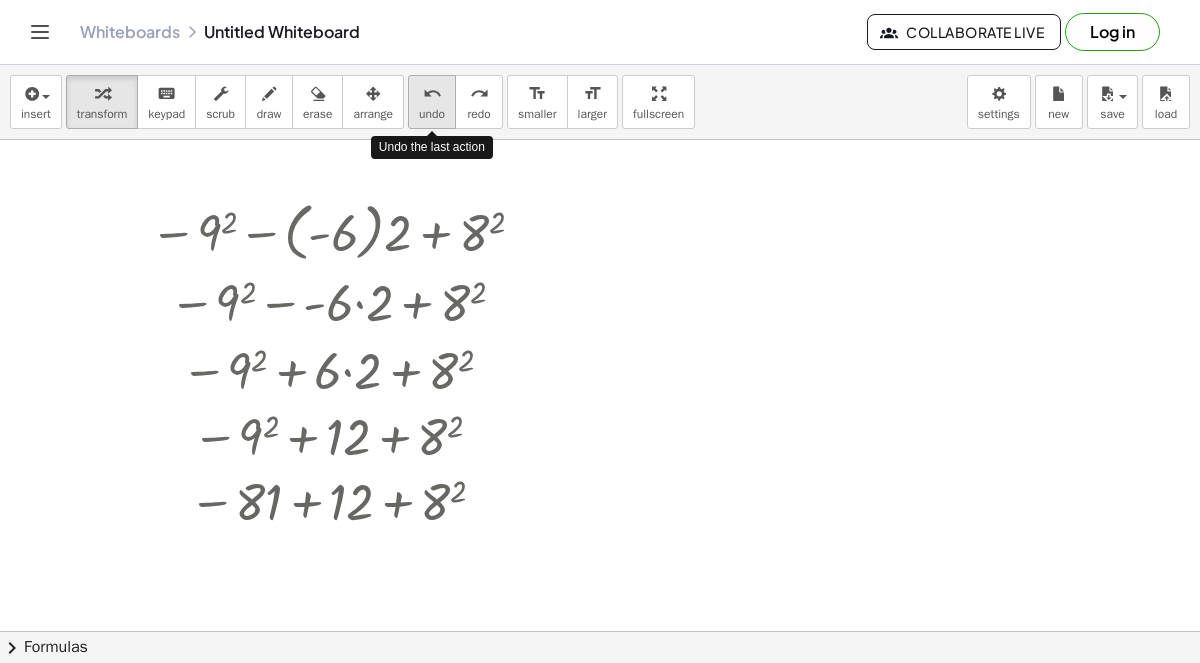 click on "undo undo" at bounding box center [432, 102] 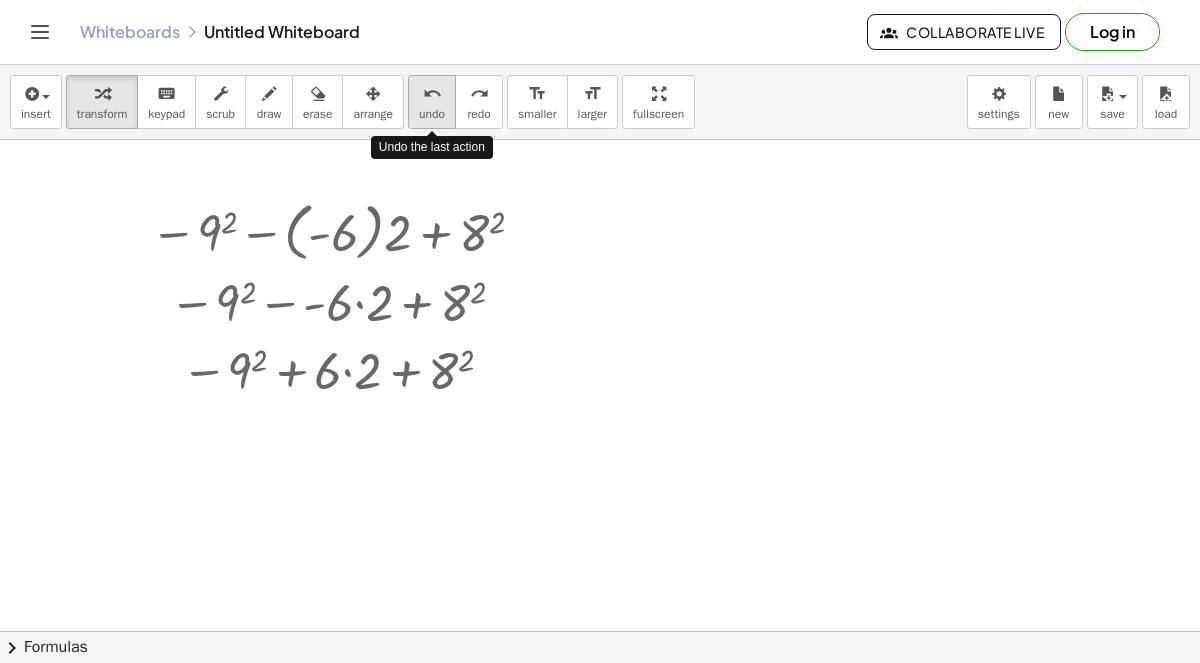 click on "undo undo" at bounding box center (432, 102) 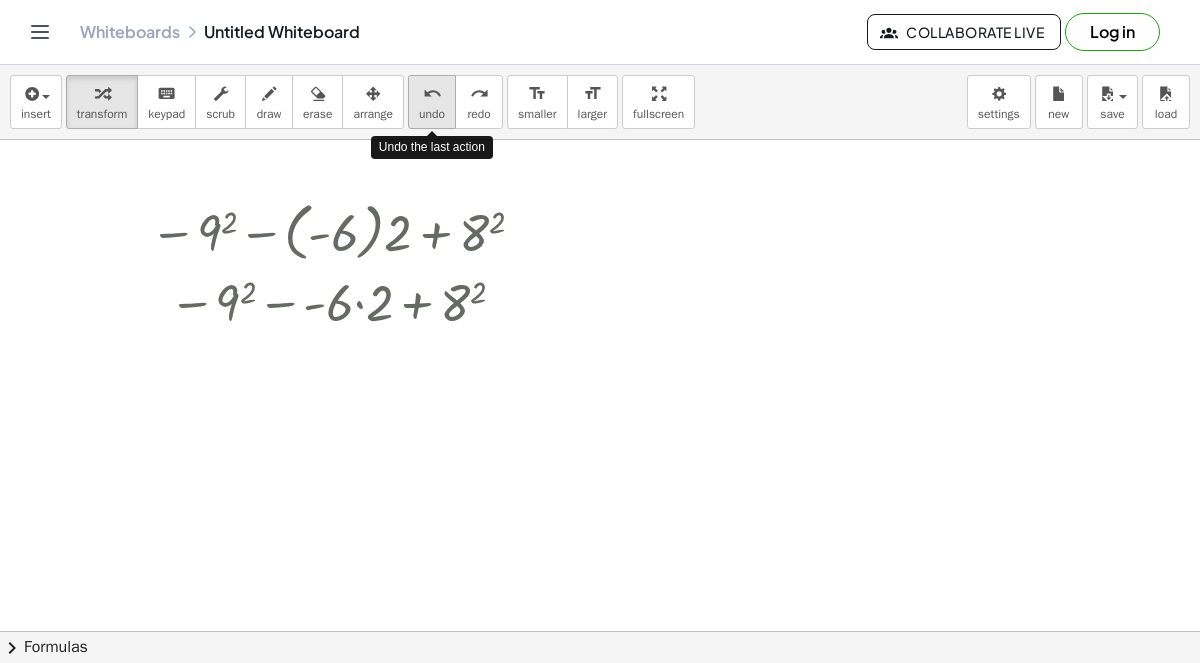 click on "undo undo" at bounding box center [432, 102] 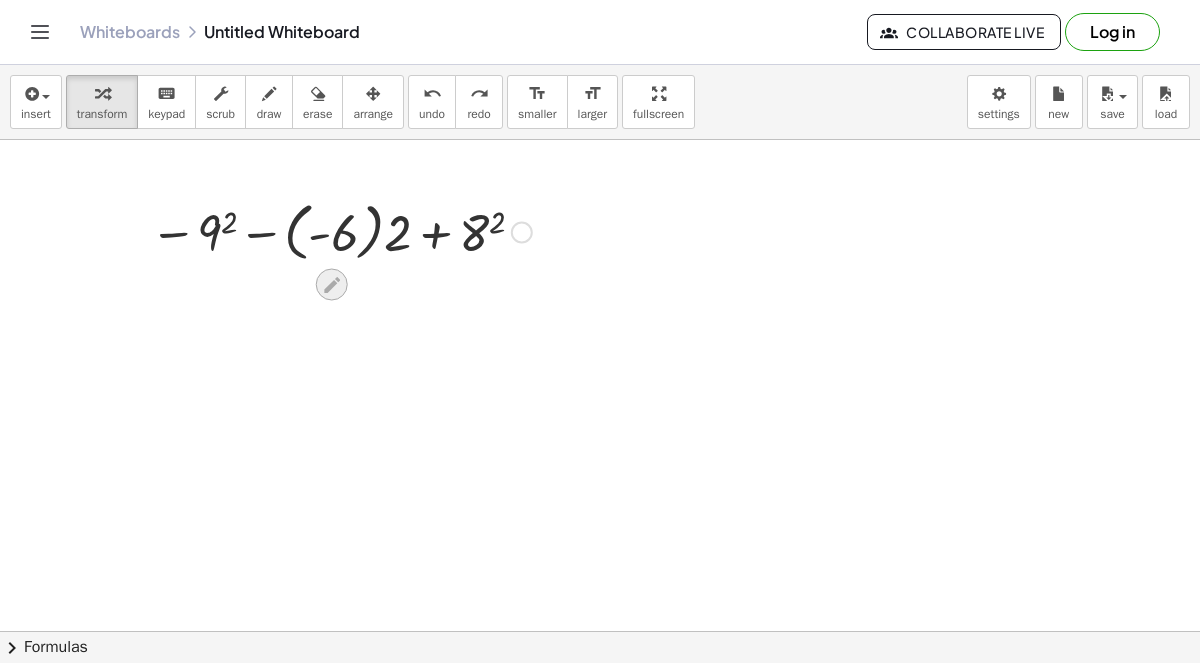 click 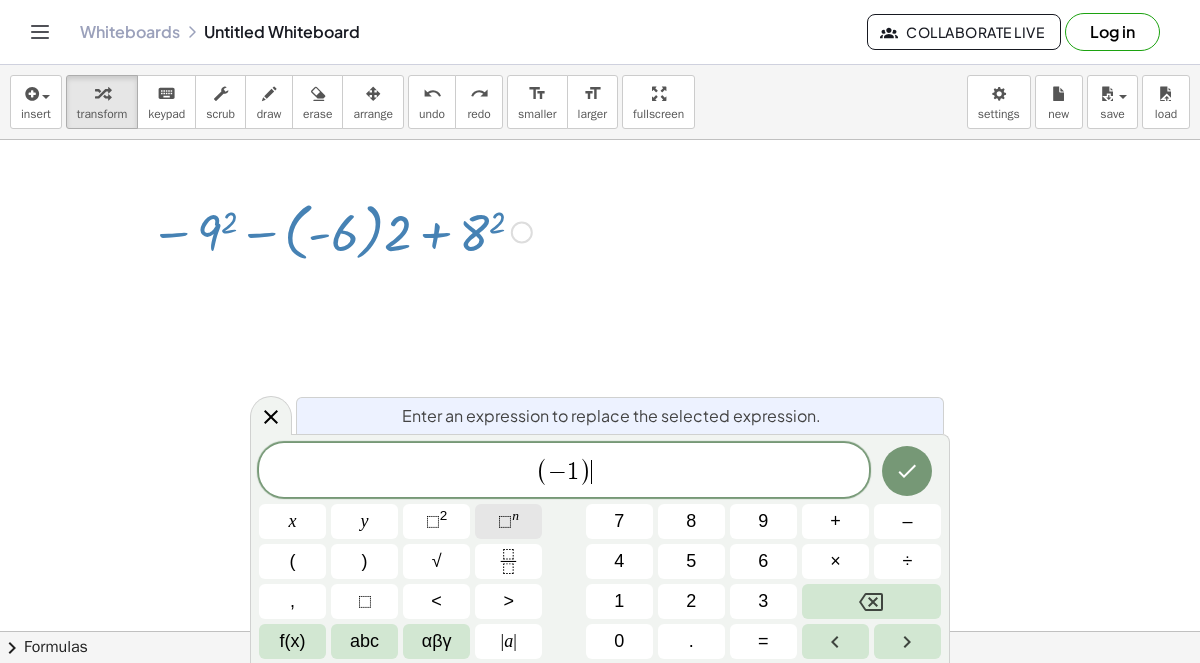 click on "⬚" at bounding box center [505, 521] 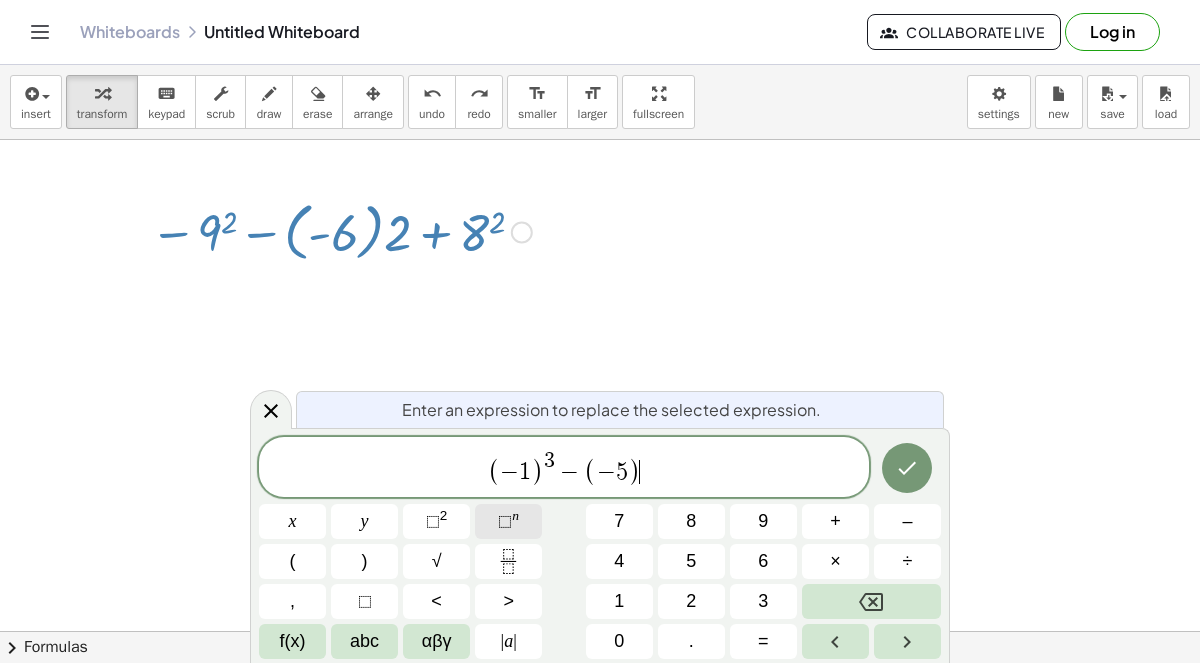 click on "⬚ n" at bounding box center [508, 521] 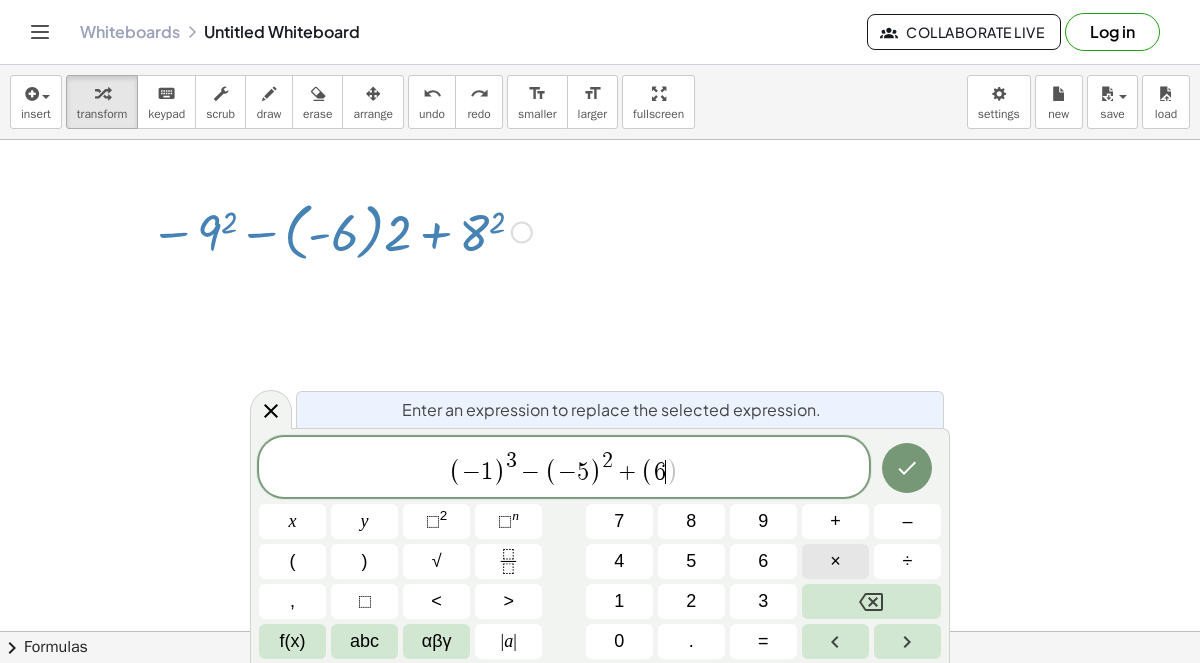 click on "×" at bounding box center (835, 561) 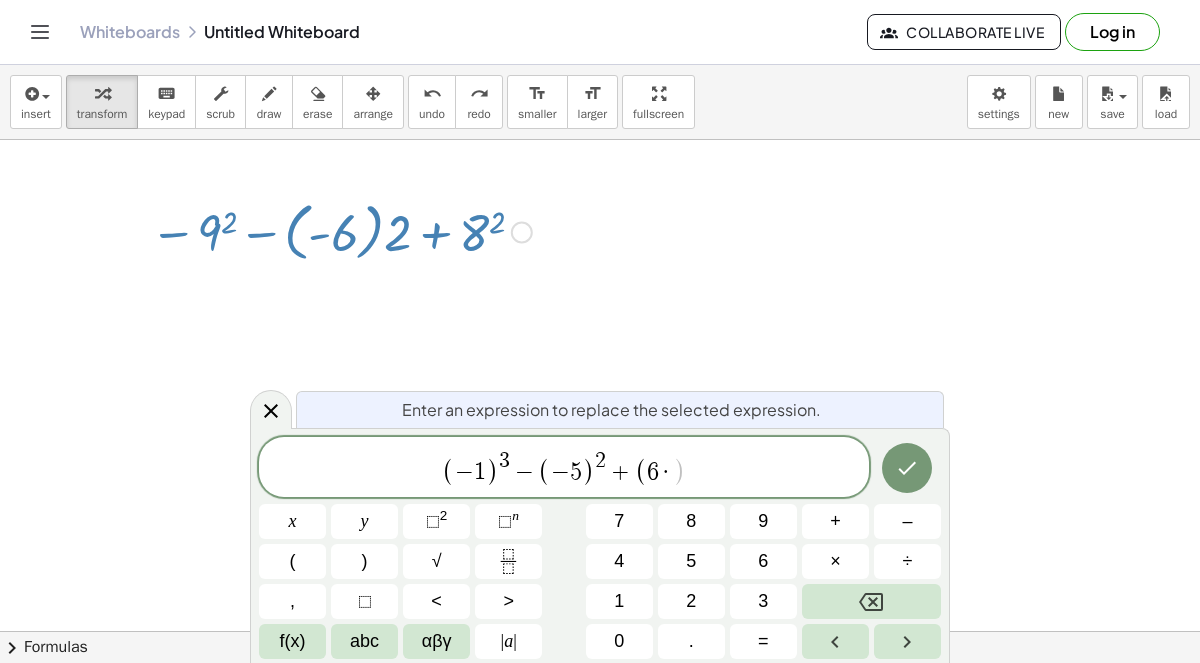 click on "Whiteboards Untitled Whiteboard" at bounding box center [473, 32] 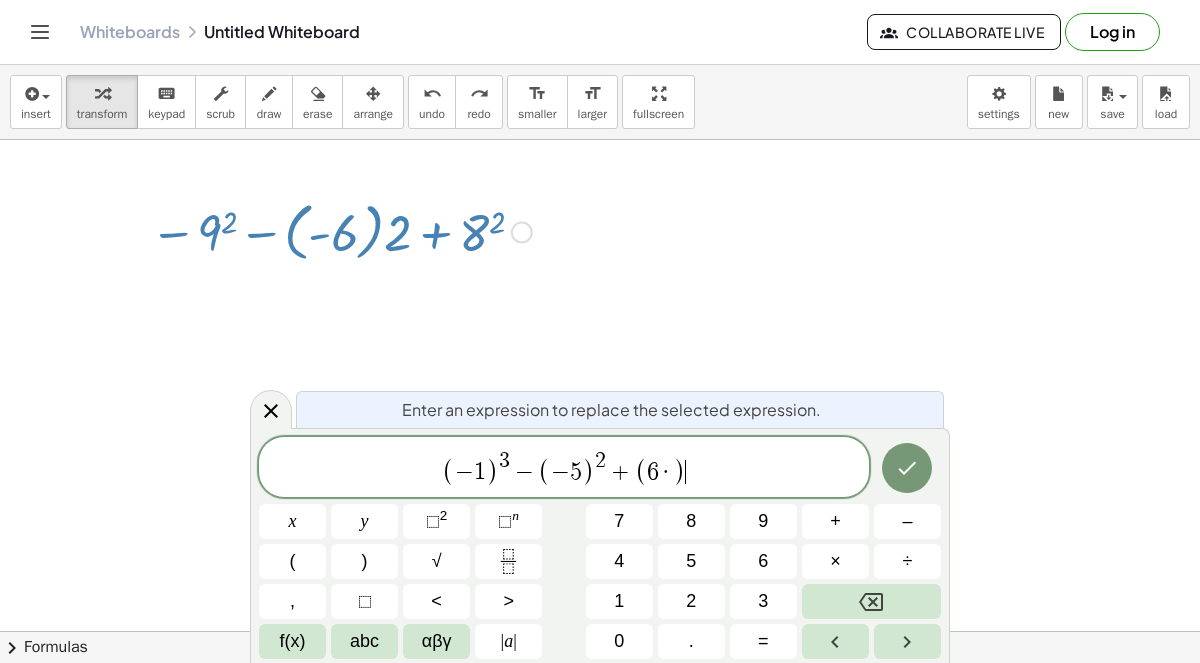 click on "( [NUMBER] ) [NUMBER] − ( [NUMBER] ) [NUMBER] + ( [NUMBER] · ) ​" at bounding box center [564, 468] 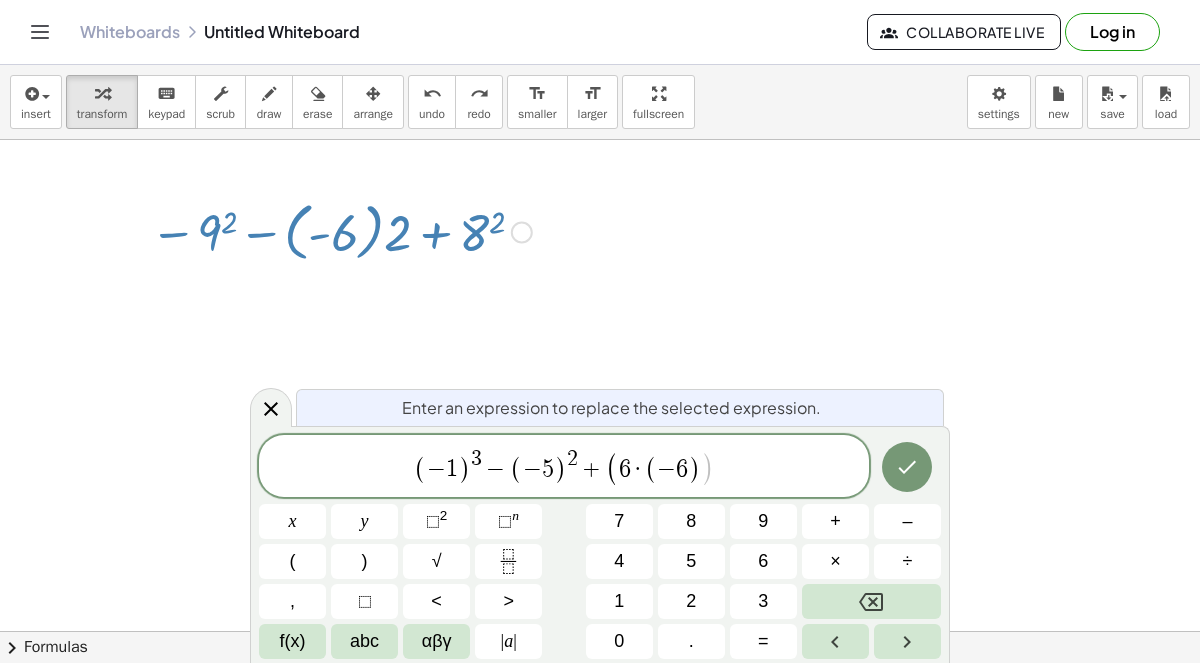 click on "( [NUMBER] ) [NUMBER] − ( [NUMBER] ) [NUMBER] + ( [NUMBER] · ( [NUMBER] ) ​ )" at bounding box center [564, 467] 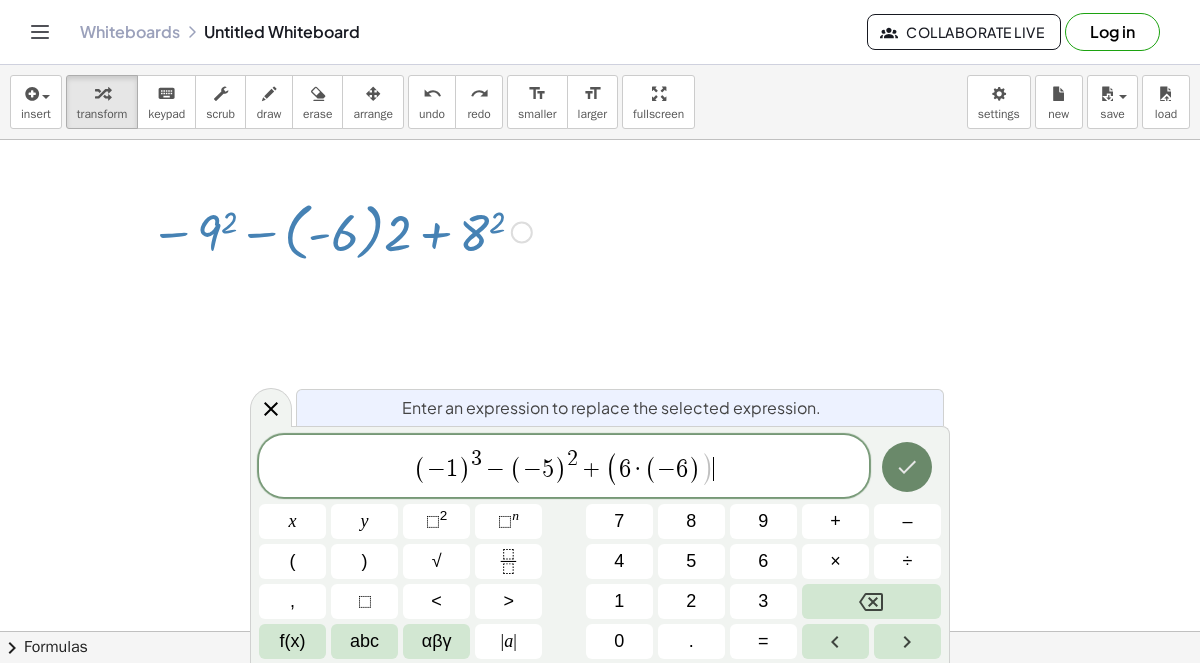 click 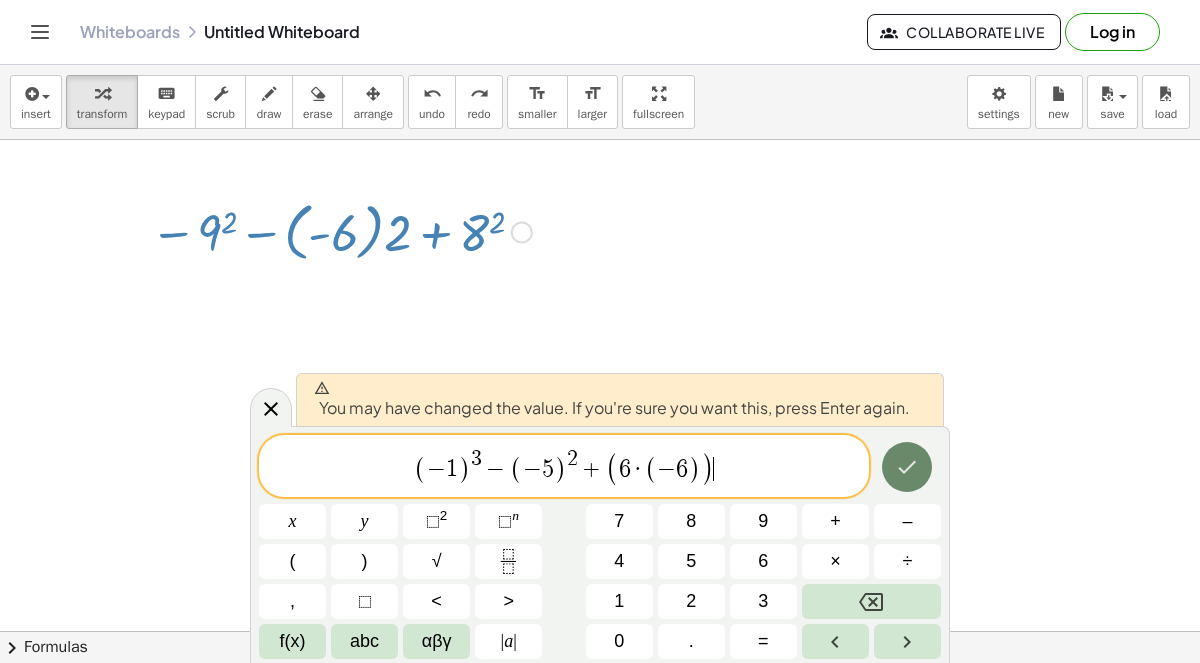 click 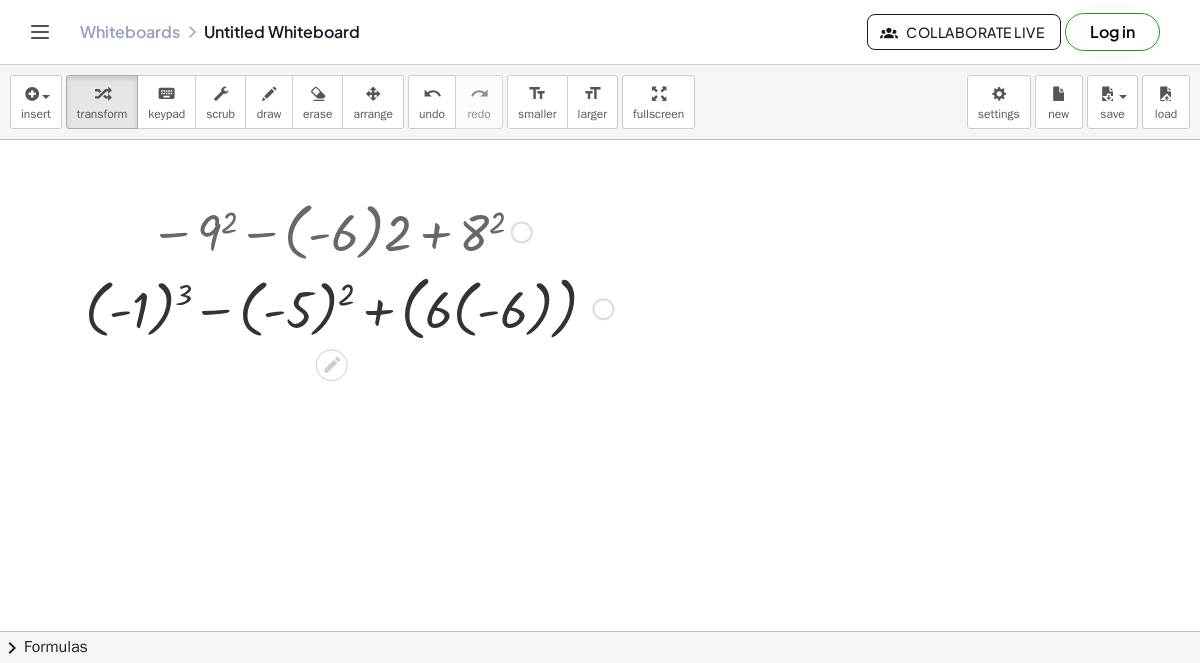 click at bounding box center [522, 232] 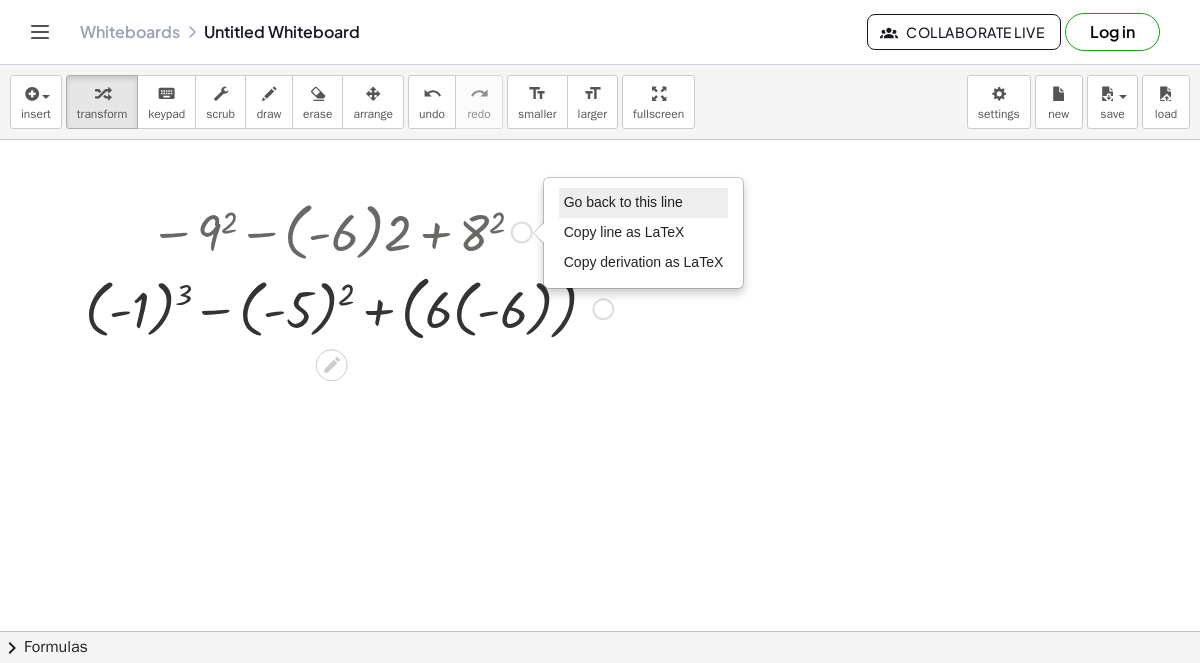 click on "Go back to this line" at bounding box center [623, 202] 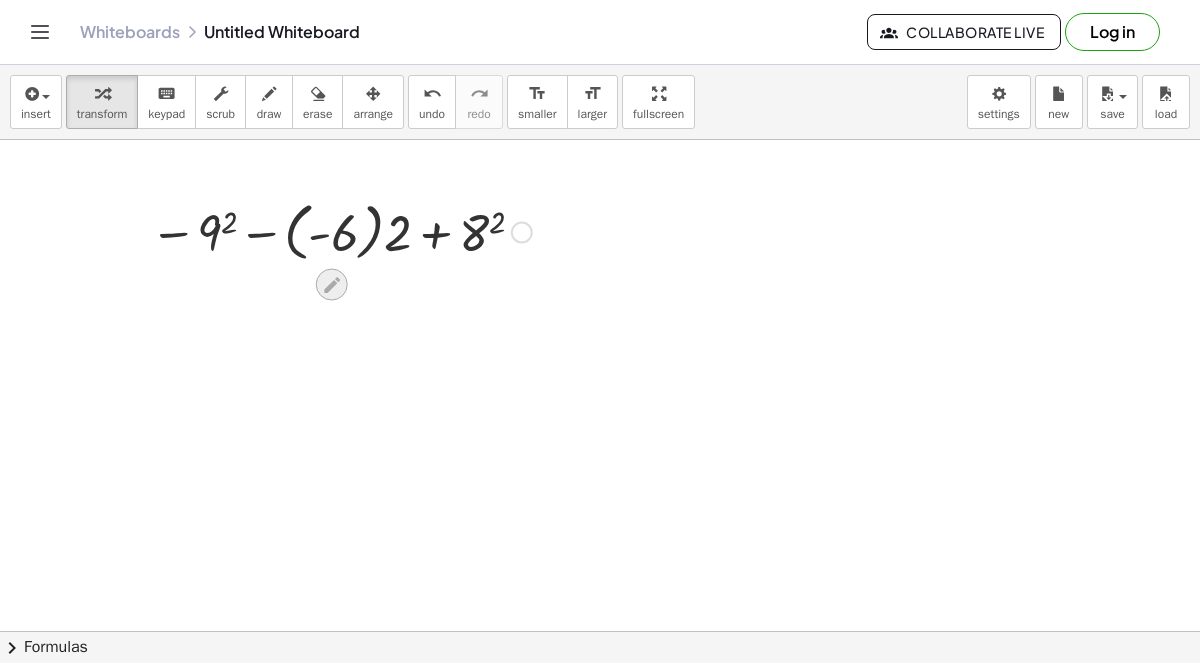 click 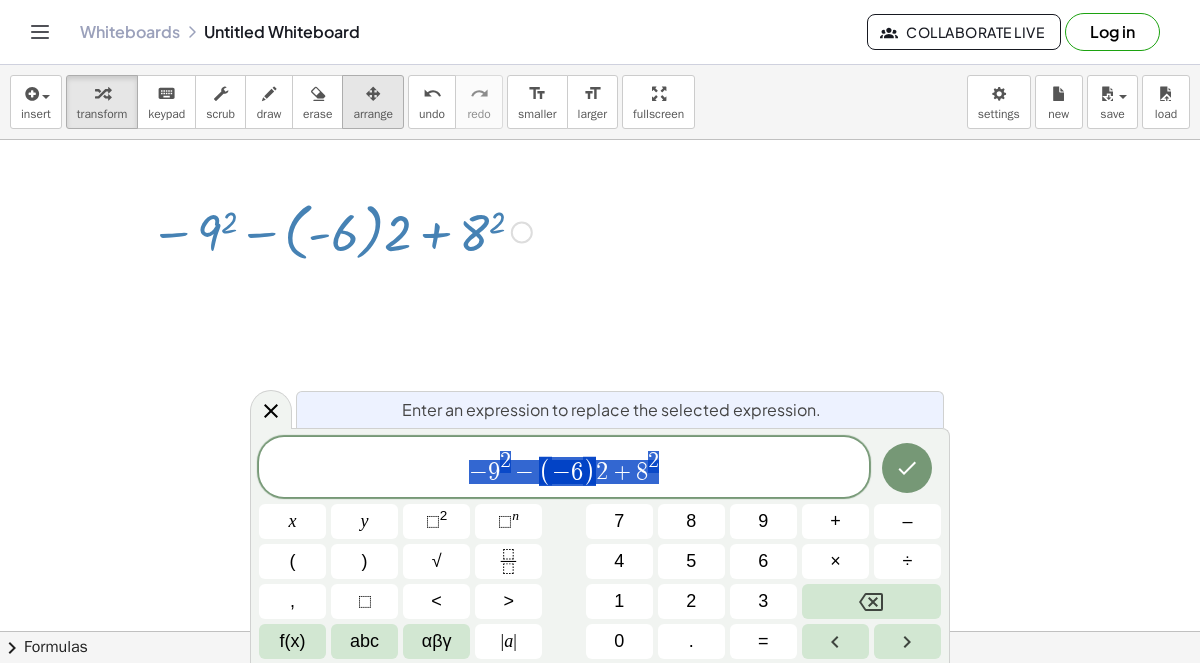 click on "arrange" at bounding box center [373, 102] 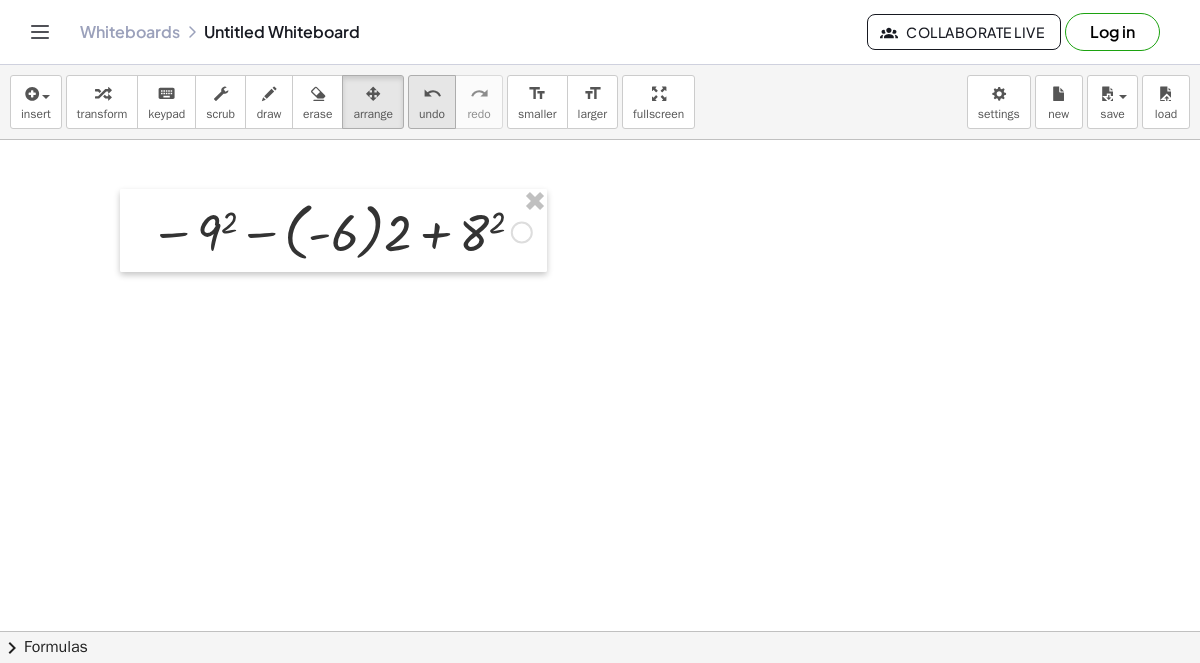 click on "undo" at bounding box center [432, 94] 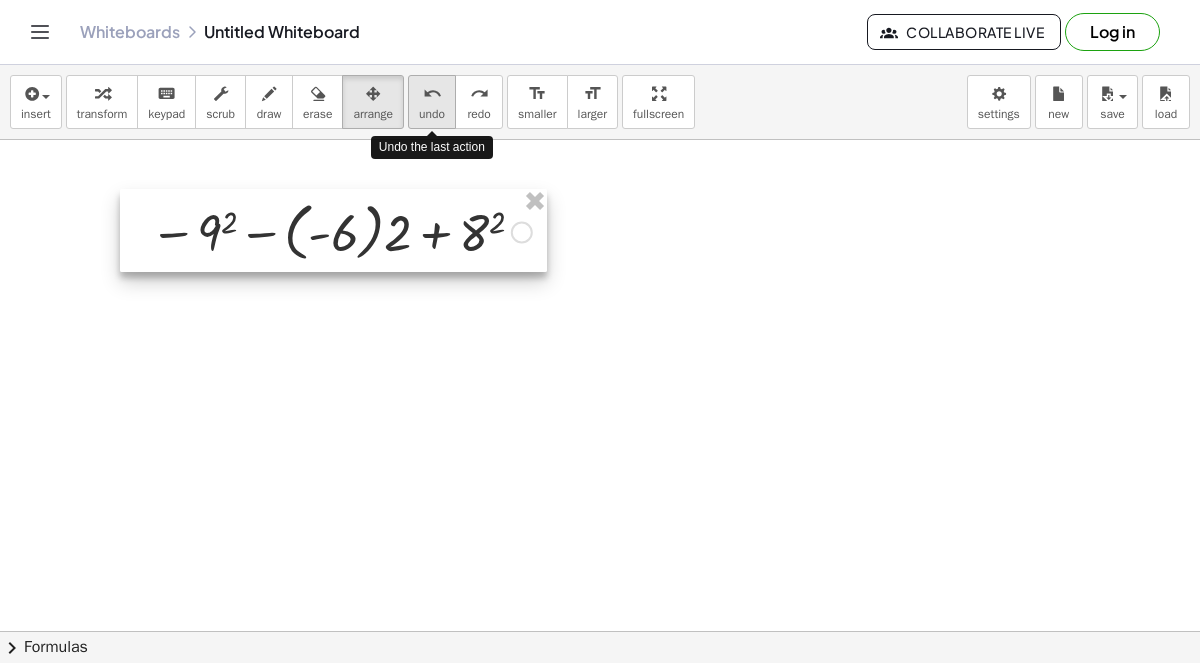 click on "undo" at bounding box center (432, 94) 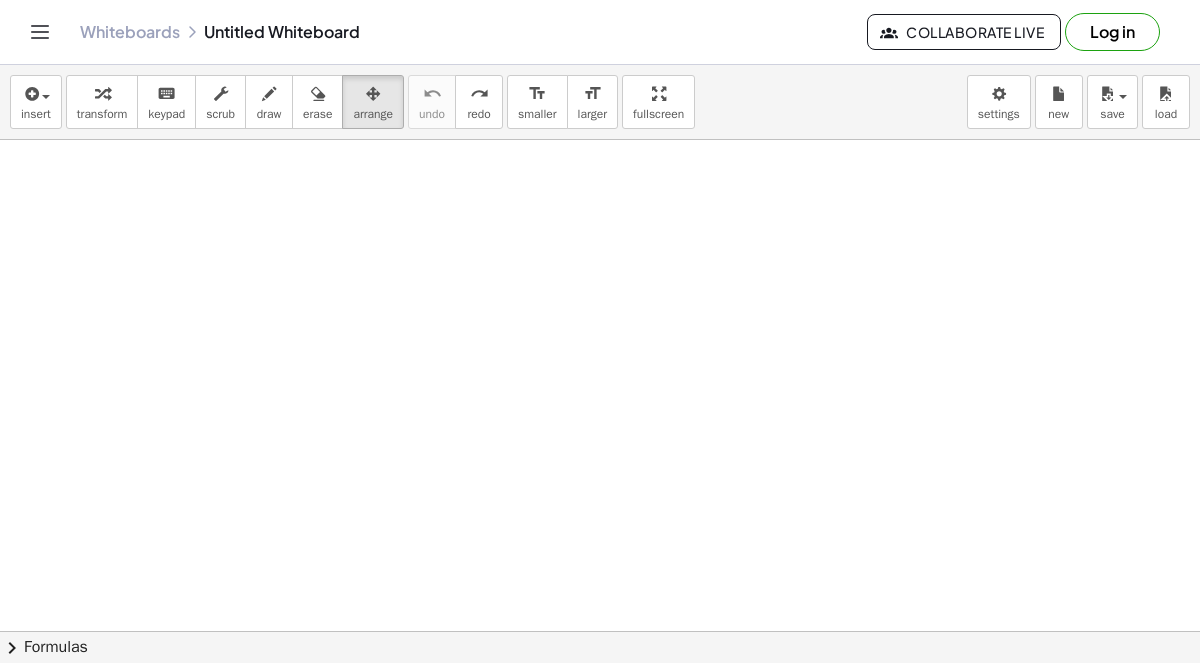 click at bounding box center [600, 632] 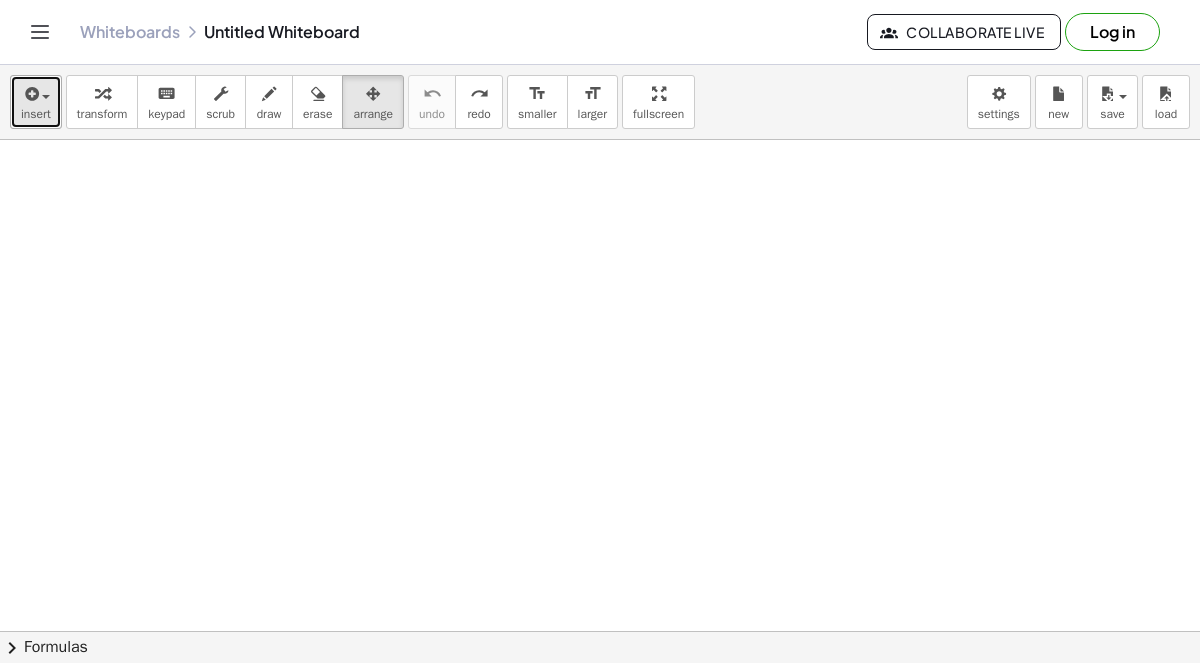 click at bounding box center (36, 93) 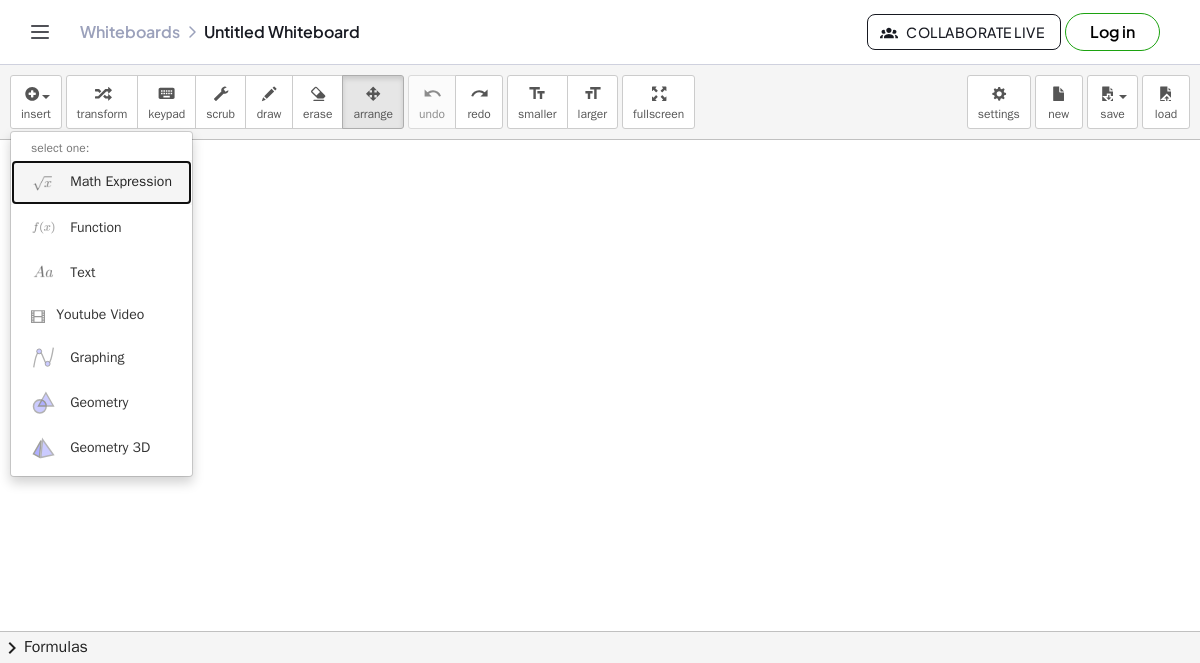 click on "Math Expression" at bounding box center (121, 182) 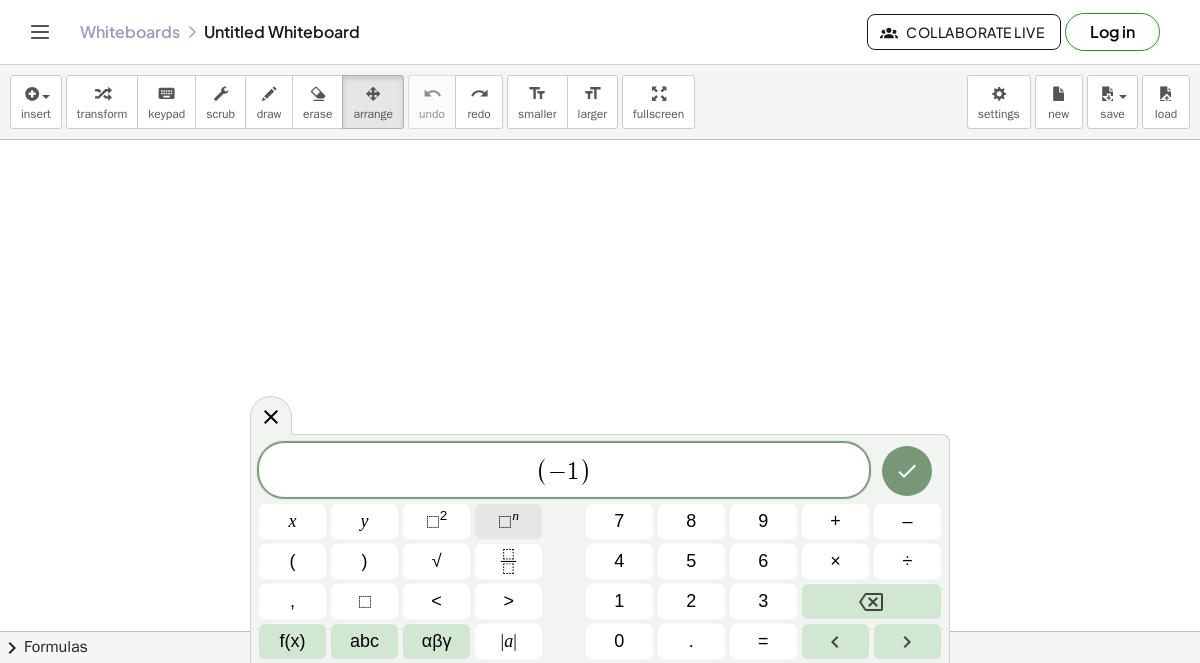 click on "⬚ n" at bounding box center (508, 521) 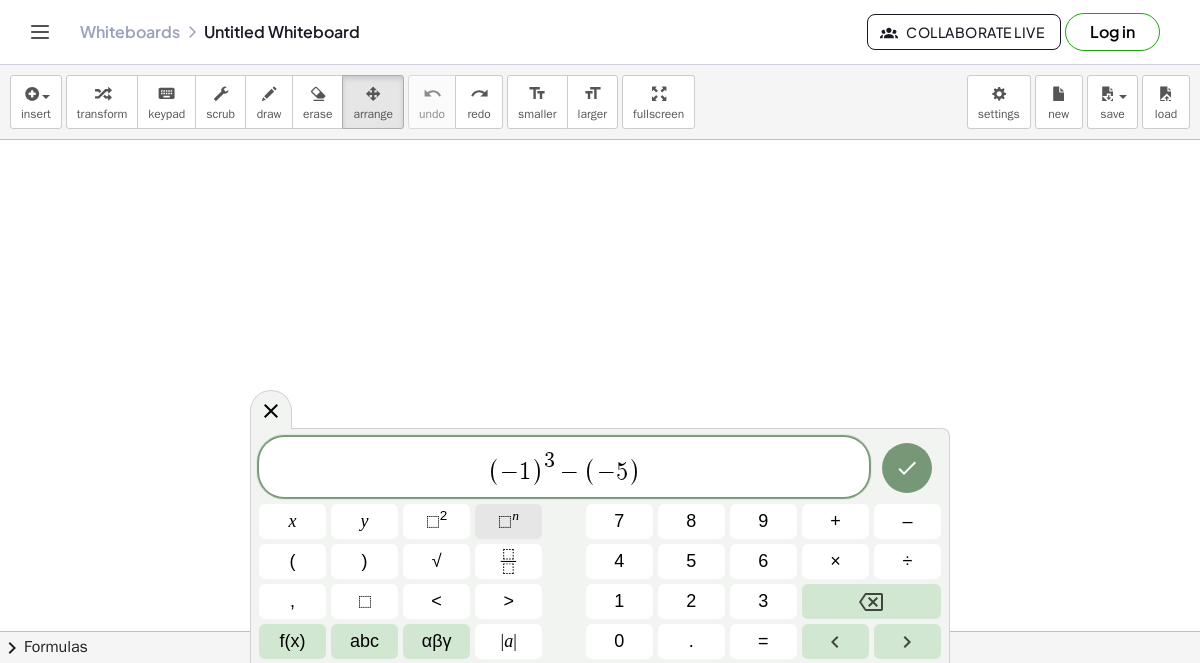 click on "⬚ n" at bounding box center (508, 521) 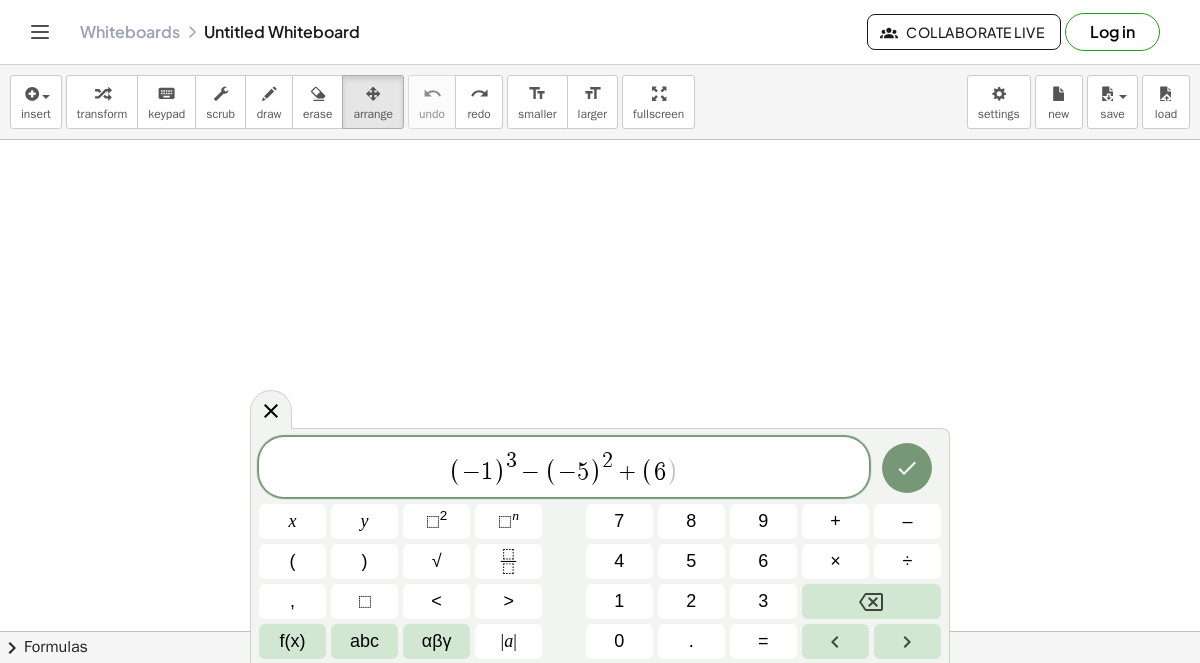 click on "( [NUMBER] ) [NUMBER] − ( [NUMBER] ) [NUMBER] + ( [NUMBER] ​ ) x y ⬚ [NUMBER] ⬚ [NUMBER] [NUMBER] [NUMBER] + – ( ) √ [NUMBER] [NUMBER] [NUMBER] × ÷ , ⬚ < > [NUMBER] [NUMBER] [NUMBER] f(x) abc αβγ | a | [NUMBER] . =" at bounding box center [600, 548] 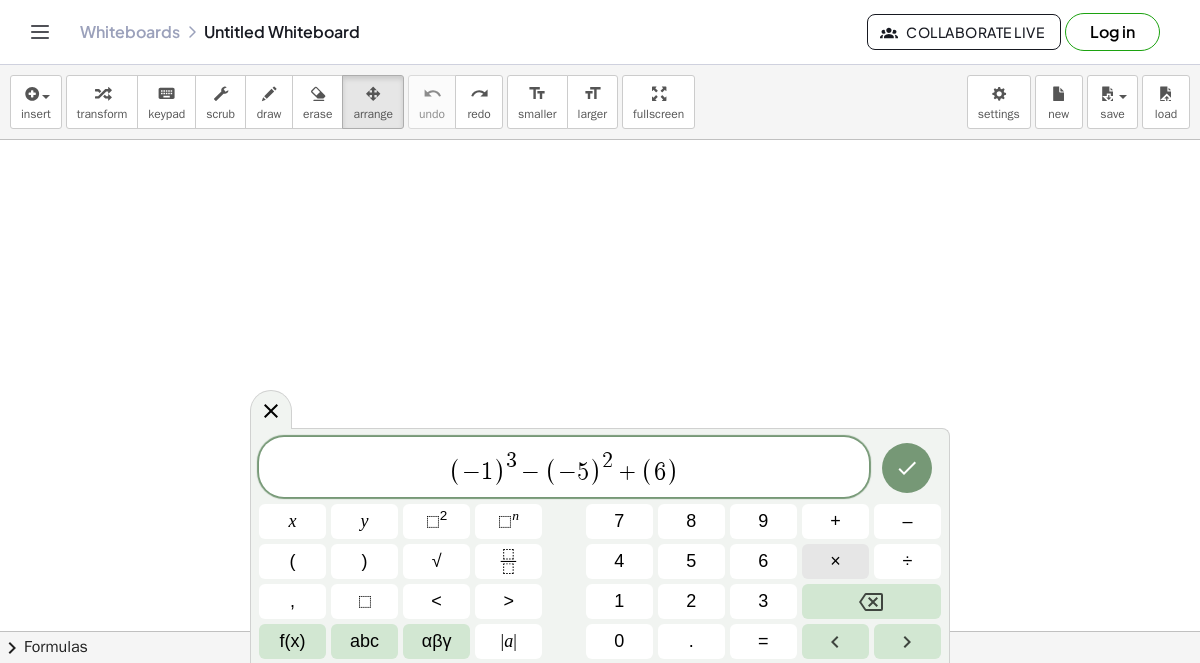click on "×" at bounding box center [835, 561] 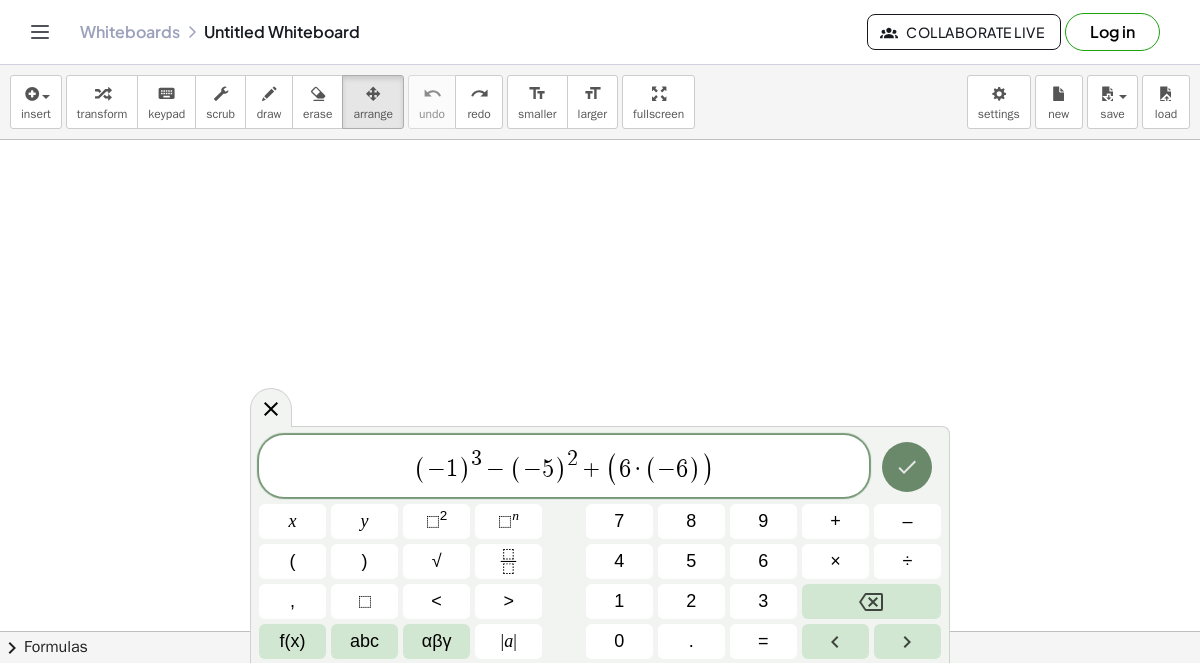 click at bounding box center (907, 467) 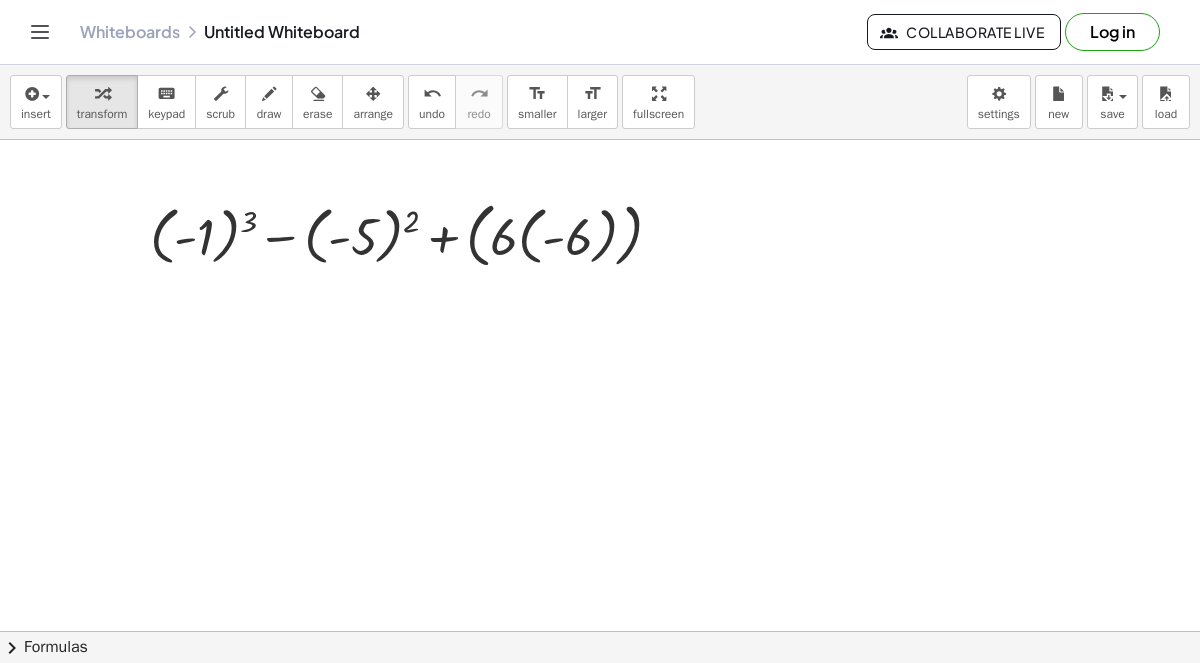 click at bounding box center [414, 234] 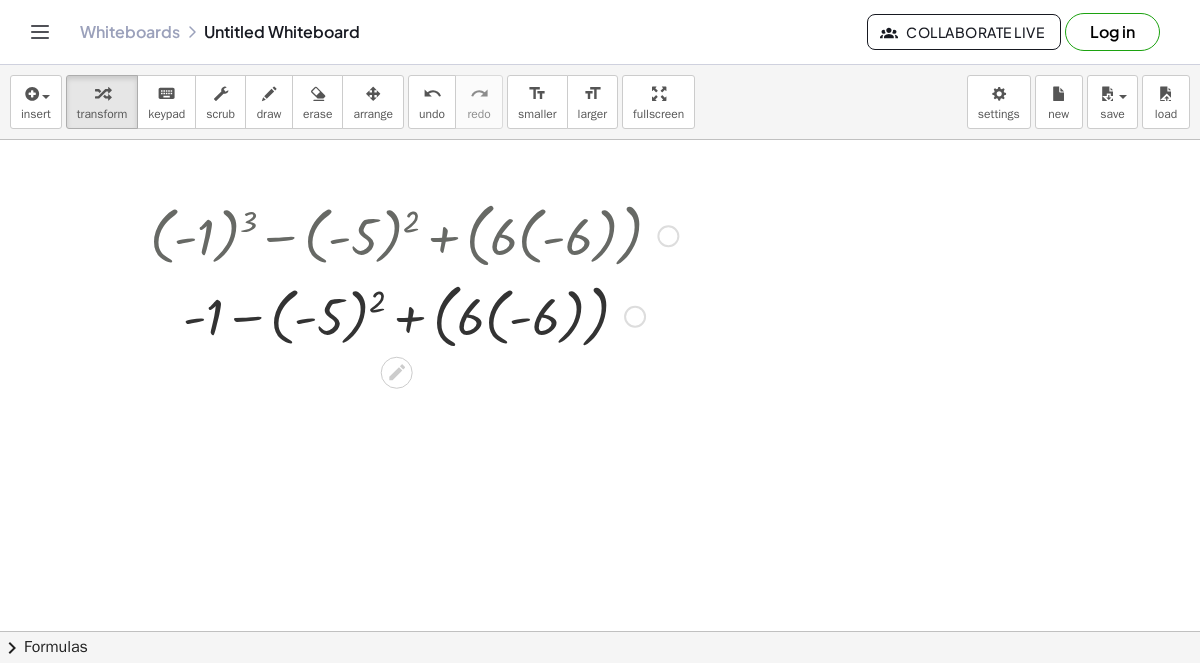 click at bounding box center [414, 314] 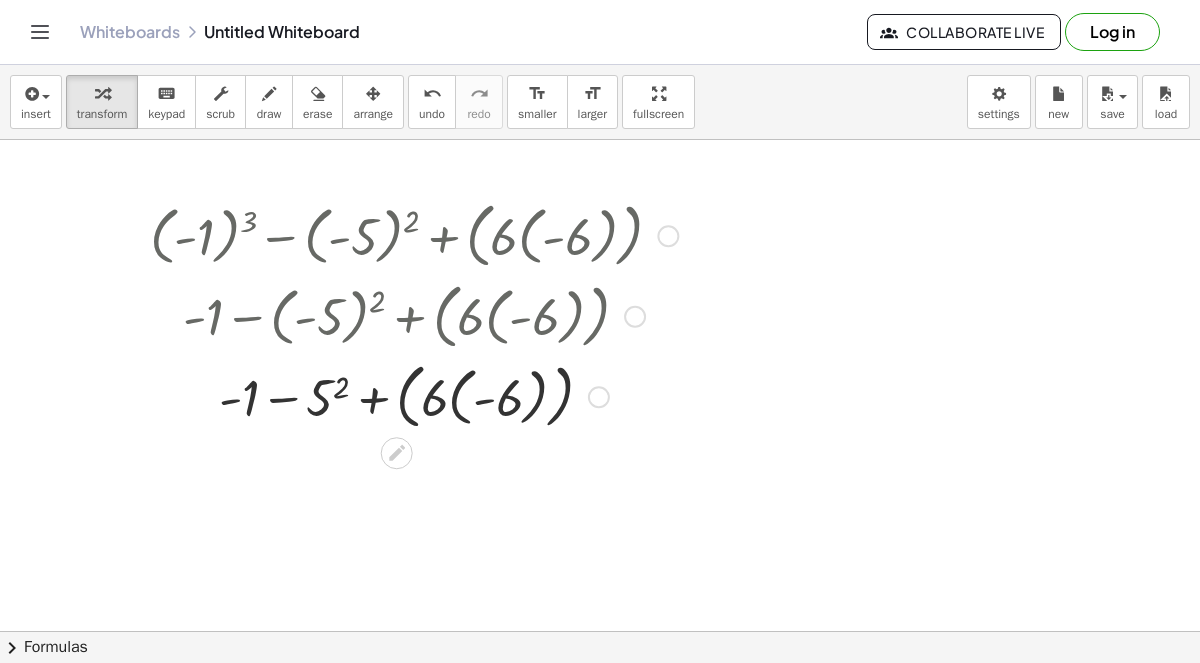 click at bounding box center [414, 395] 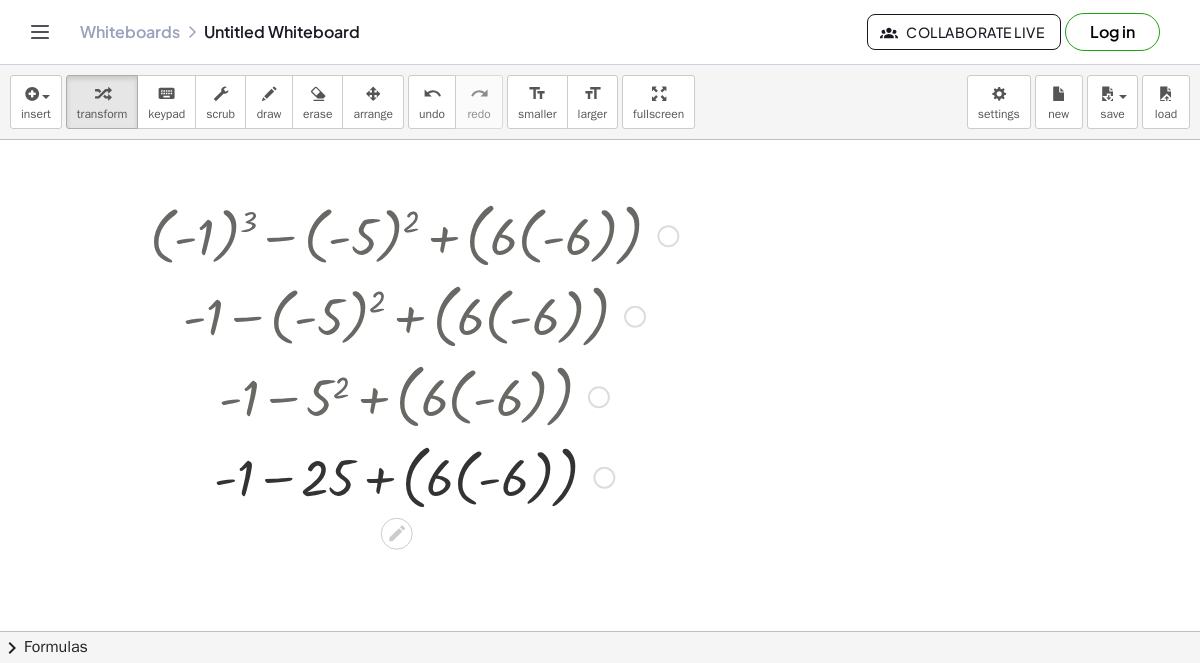 click at bounding box center [414, 475] 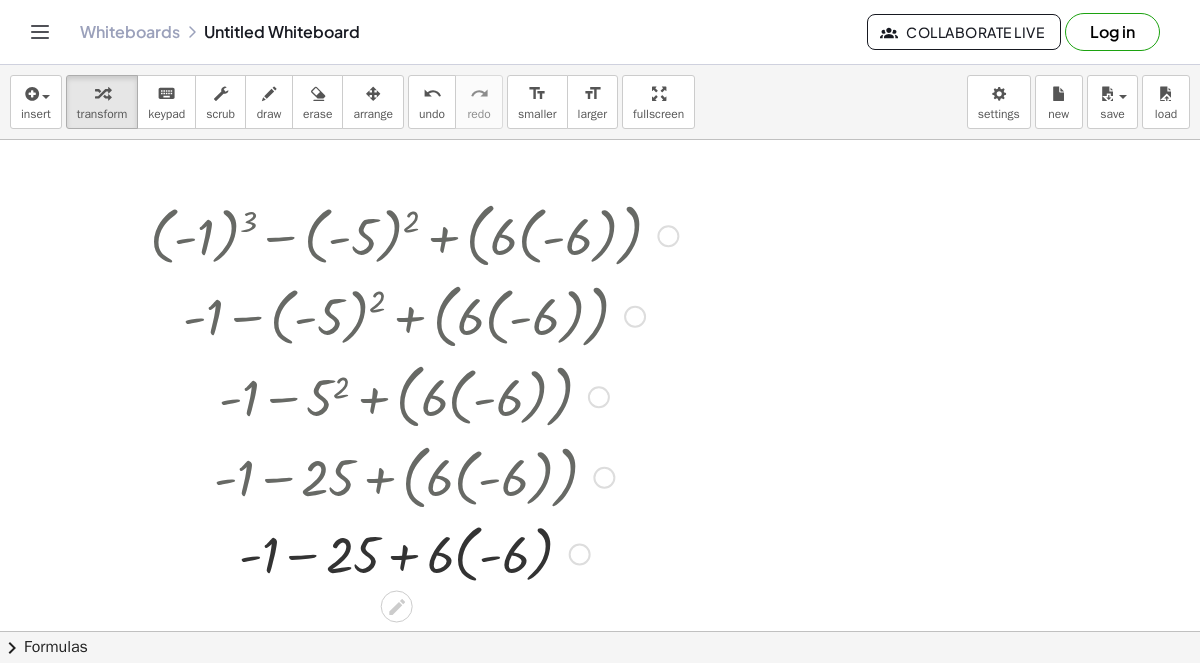 click at bounding box center [414, 552] 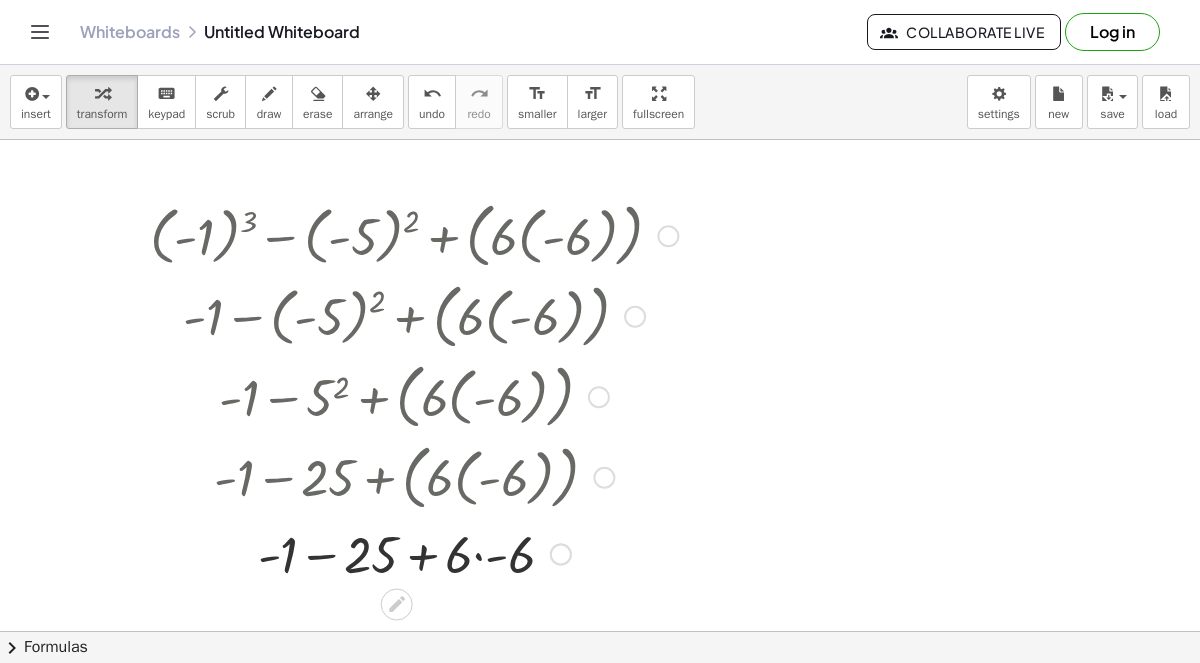 click at bounding box center [414, 552] 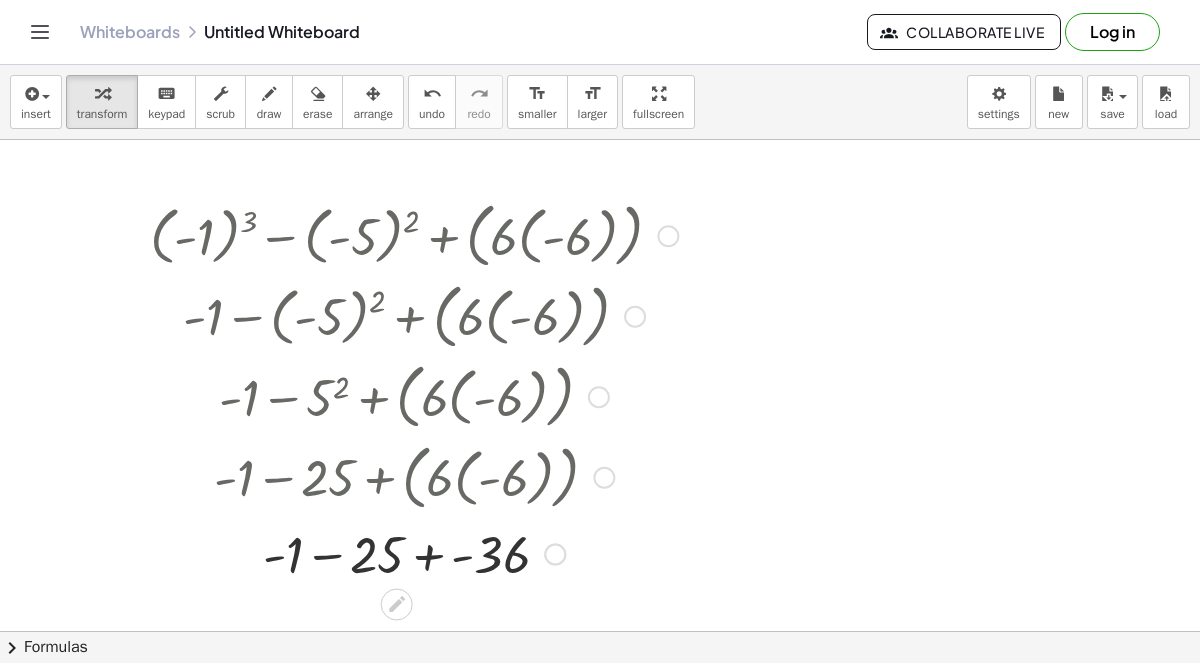 click at bounding box center (414, 552) 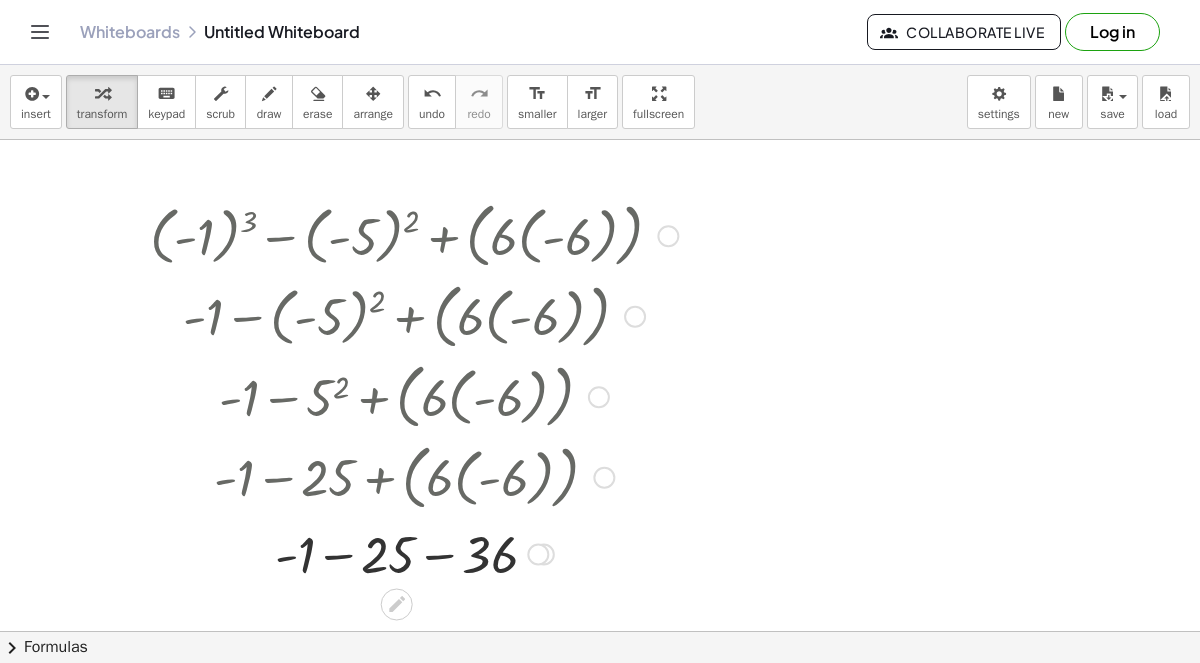 click at bounding box center [414, 552] 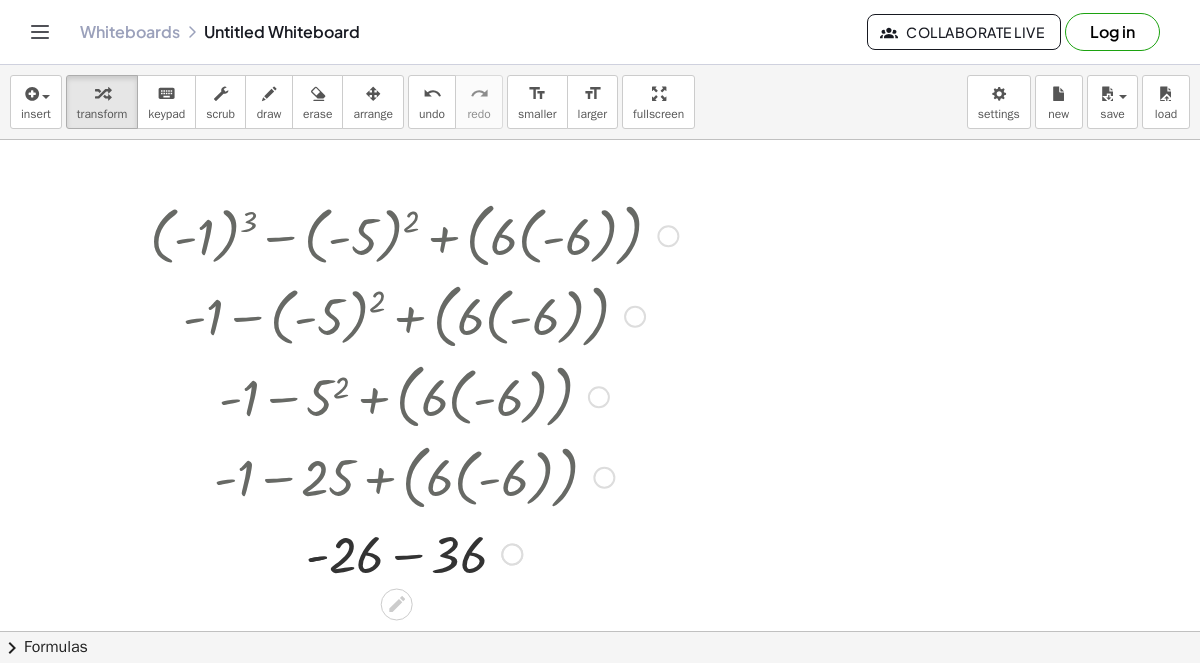 click at bounding box center (414, 552) 